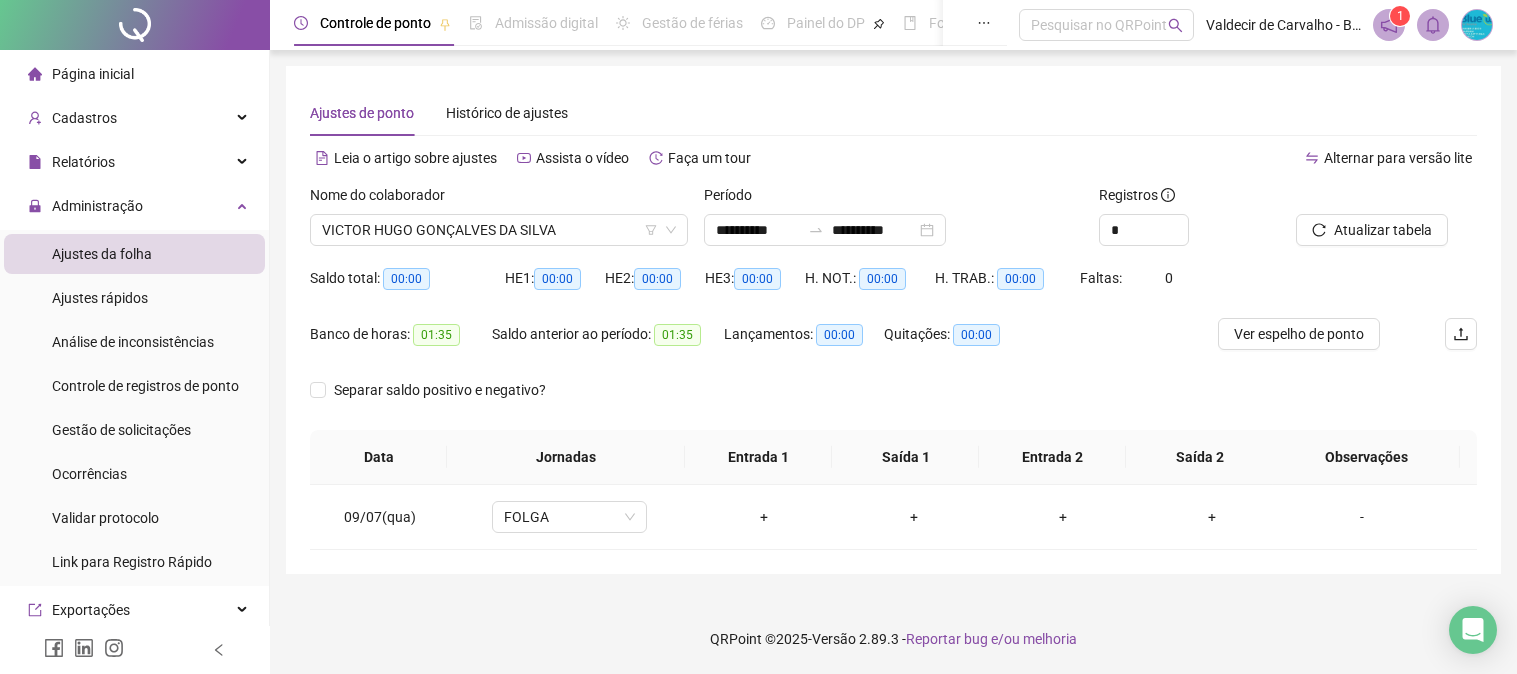 scroll, scrollTop: 0, scrollLeft: 0, axis: both 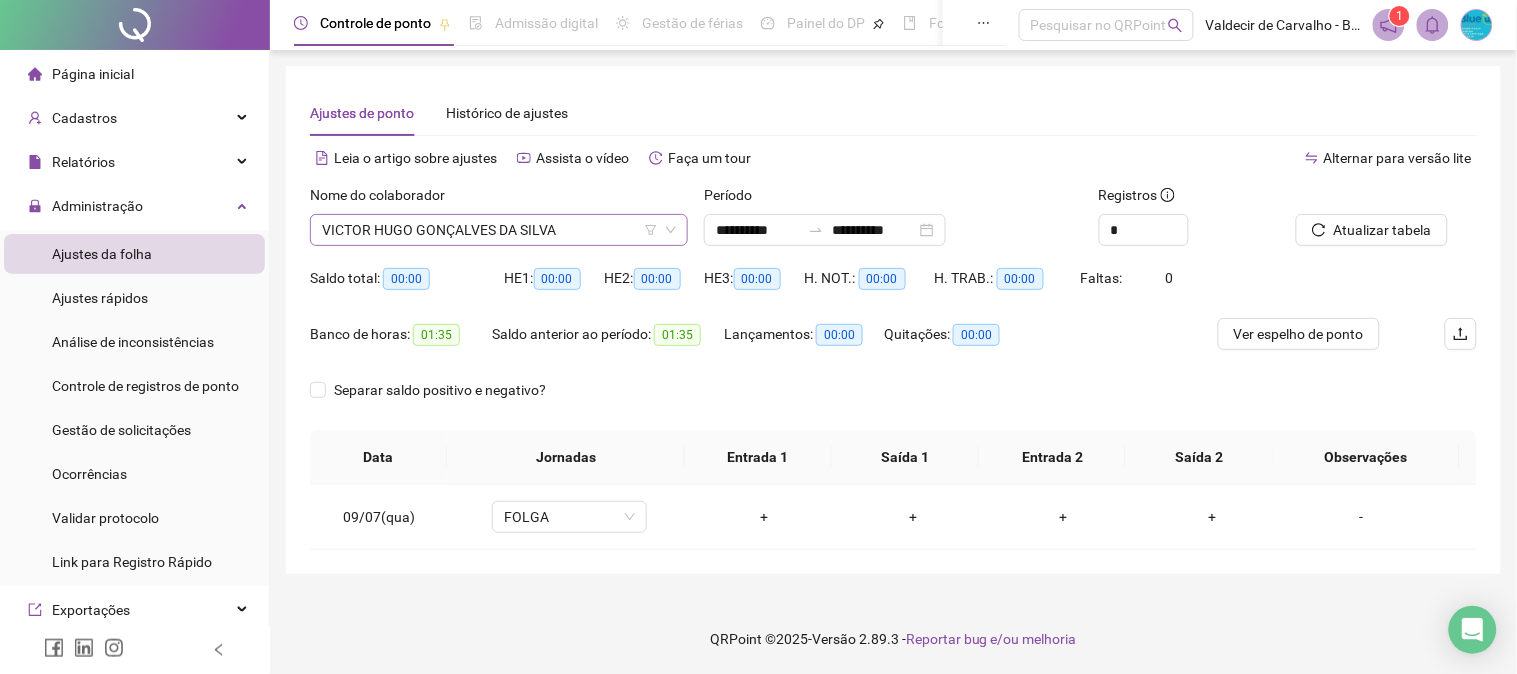 click on "VICTOR HUGO GONÇALVES DA SILVA" at bounding box center (499, 230) 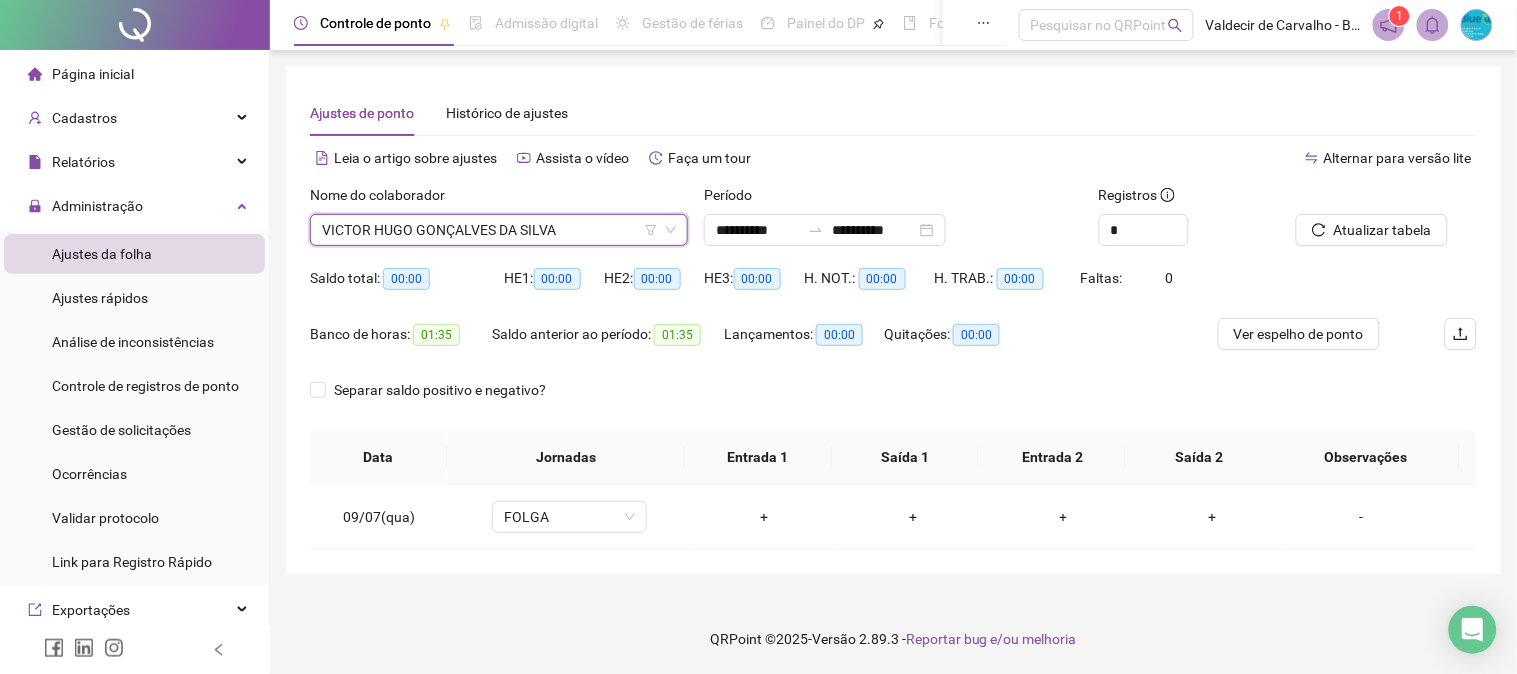 click on "Separar saldo positivo e negativo?" at bounding box center [893, 402] 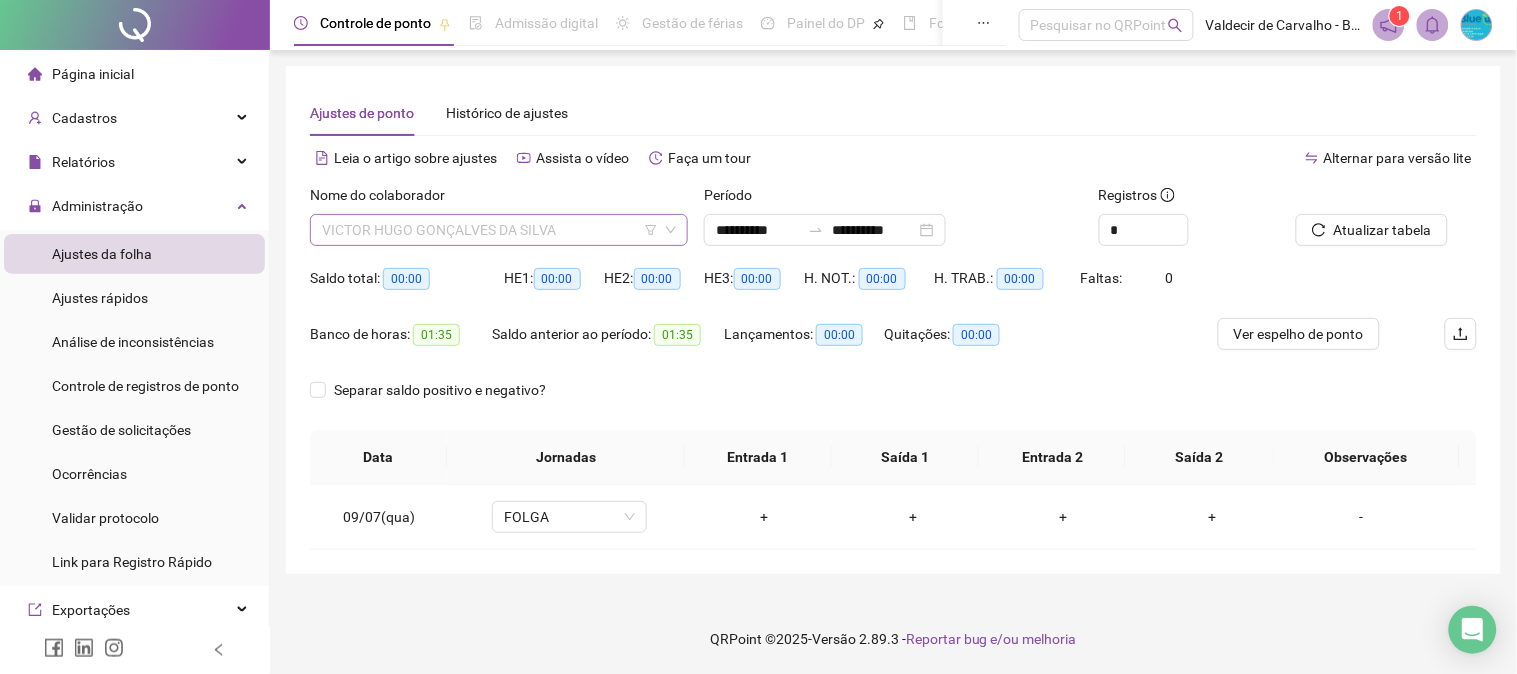 click on "VICTOR HUGO GONÇALVES DA SILVA" at bounding box center [499, 230] 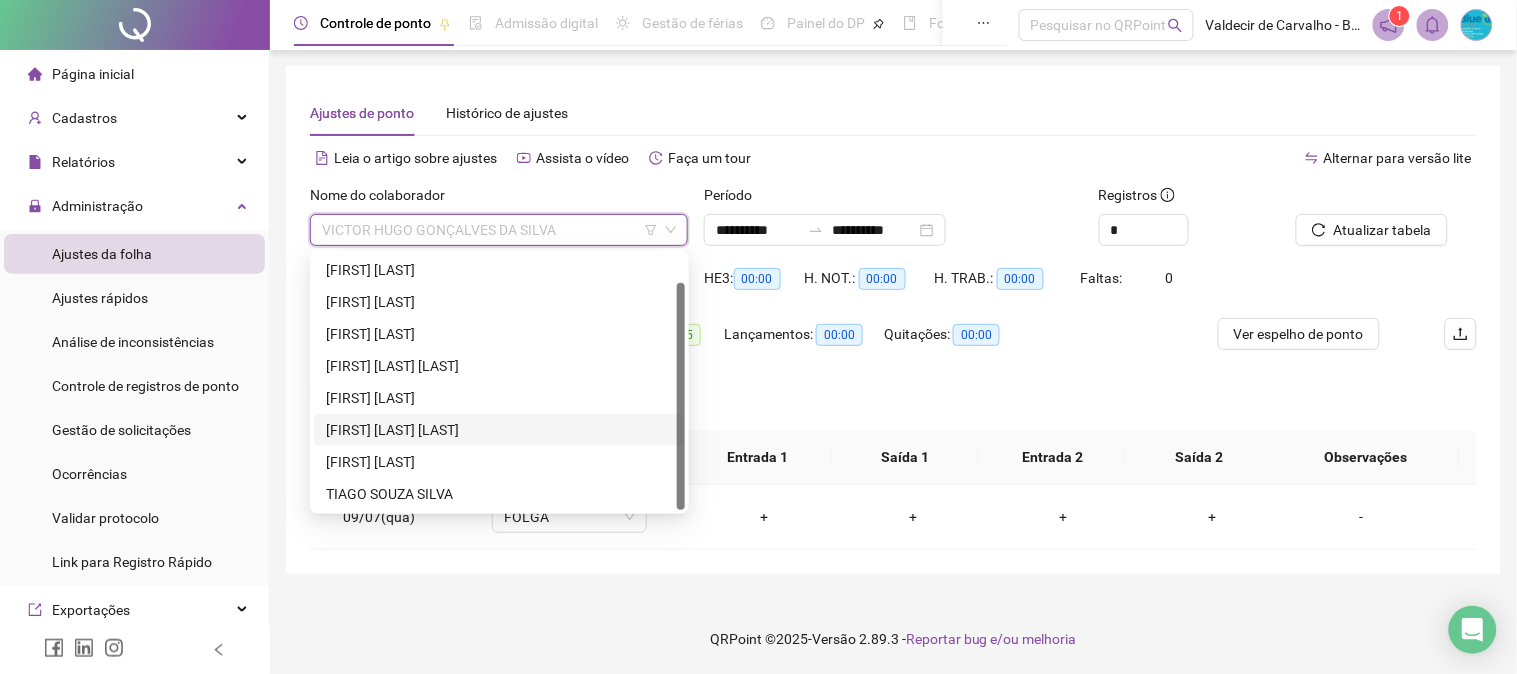 scroll, scrollTop: 32, scrollLeft: 0, axis: vertical 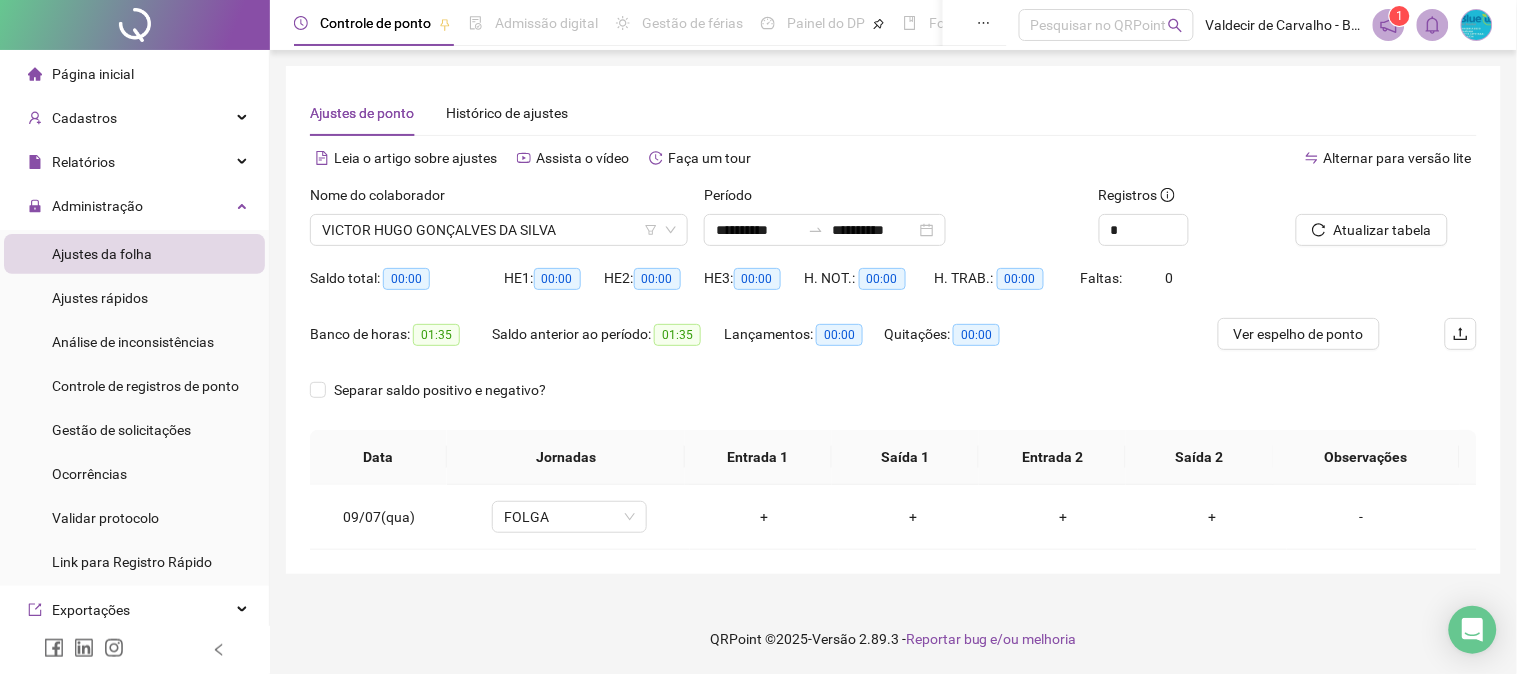 click on "Separar saldo positivo e negativo?" at bounding box center [893, 402] 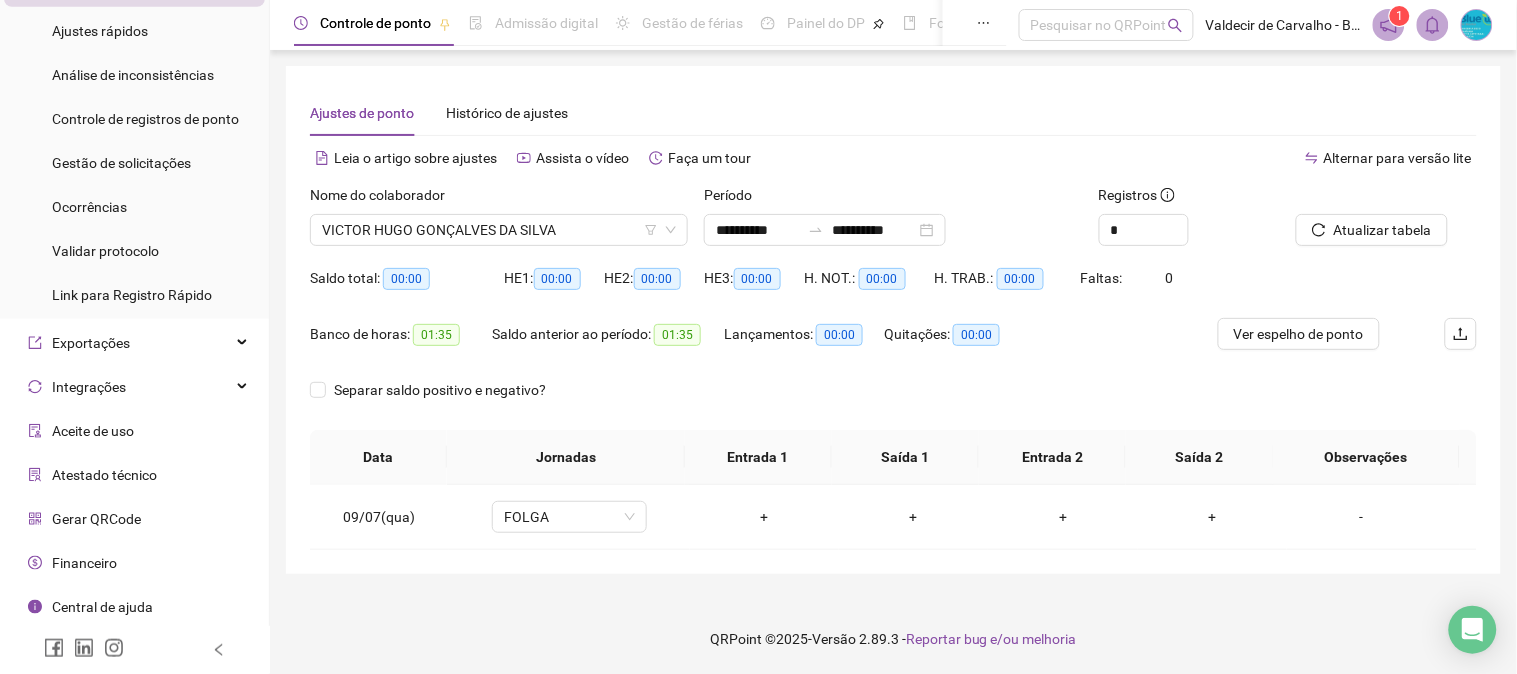 scroll, scrollTop: 0, scrollLeft: 0, axis: both 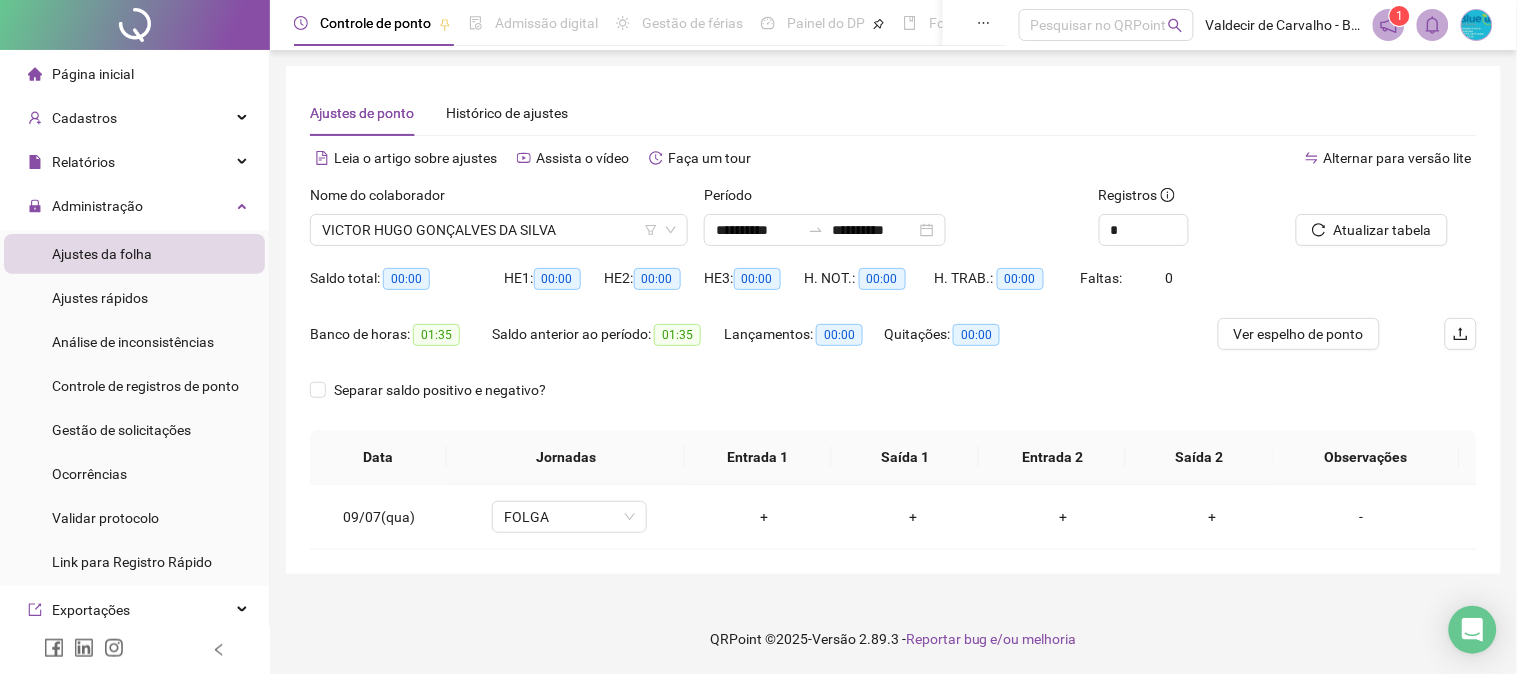 click on "Banco de horas:   01:35 Saldo anterior ao período:   01:35 Lançamentos:   00:00 Quitações:   00:00" at bounding box center (747, 346) 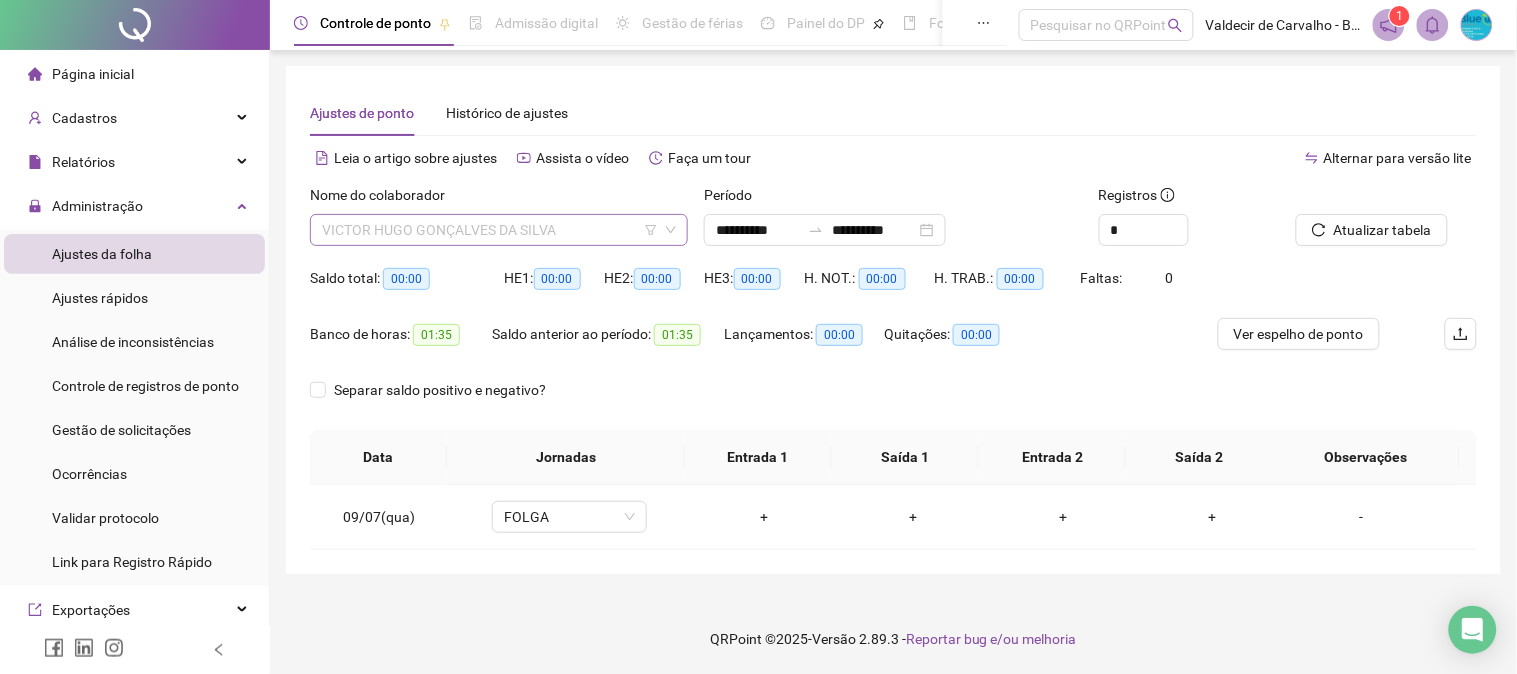 click on "VICTOR HUGO GONÇALVES DA SILVA" at bounding box center [499, 230] 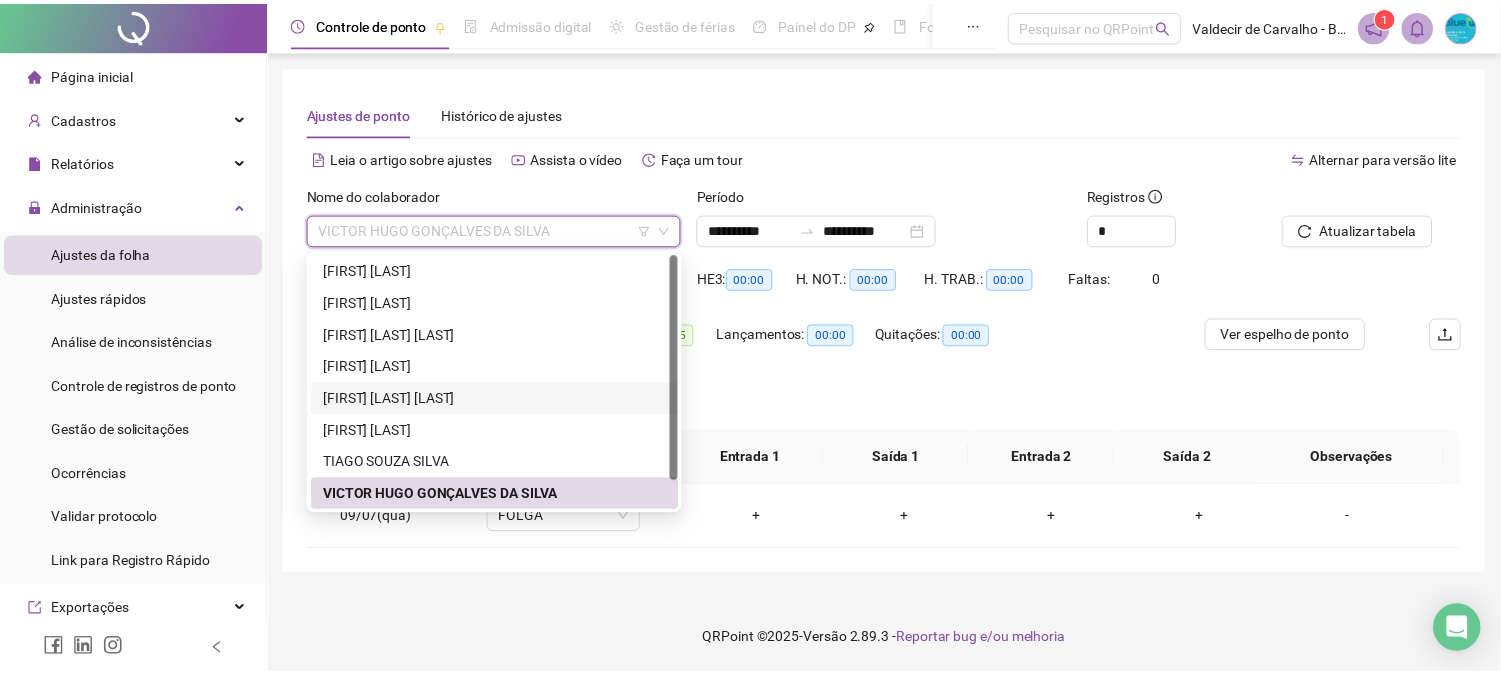scroll, scrollTop: 0, scrollLeft: 0, axis: both 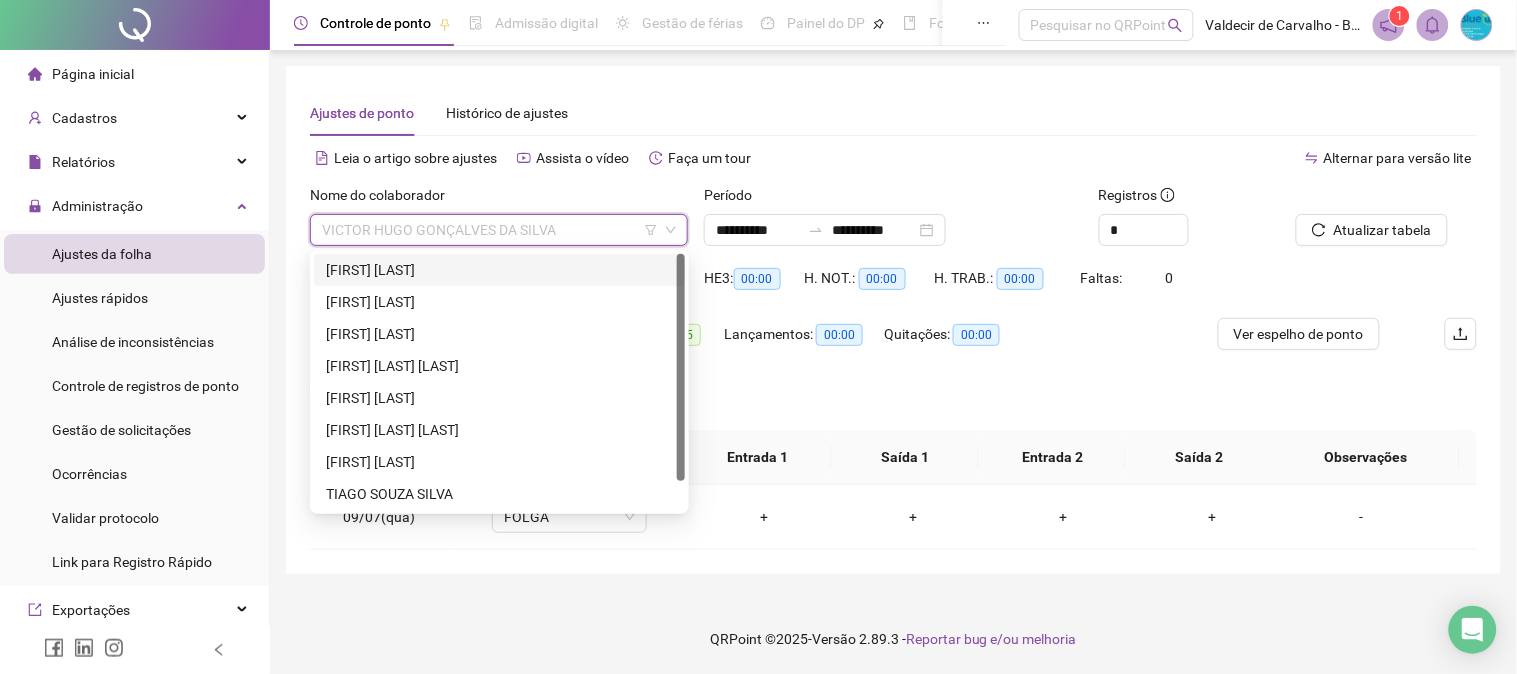 click on "[FIRST] [LAST]" at bounding box center [499, 270] 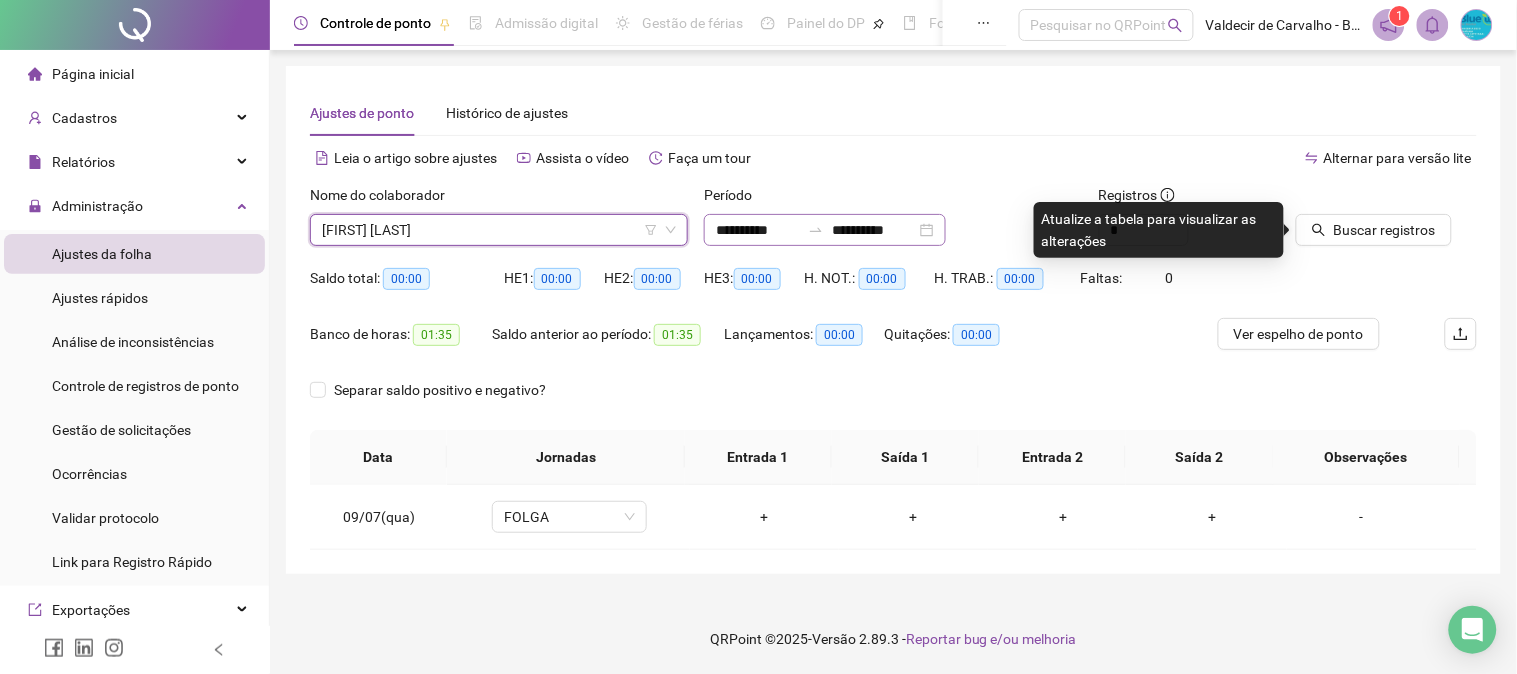 click at bounding box center (816, 230) 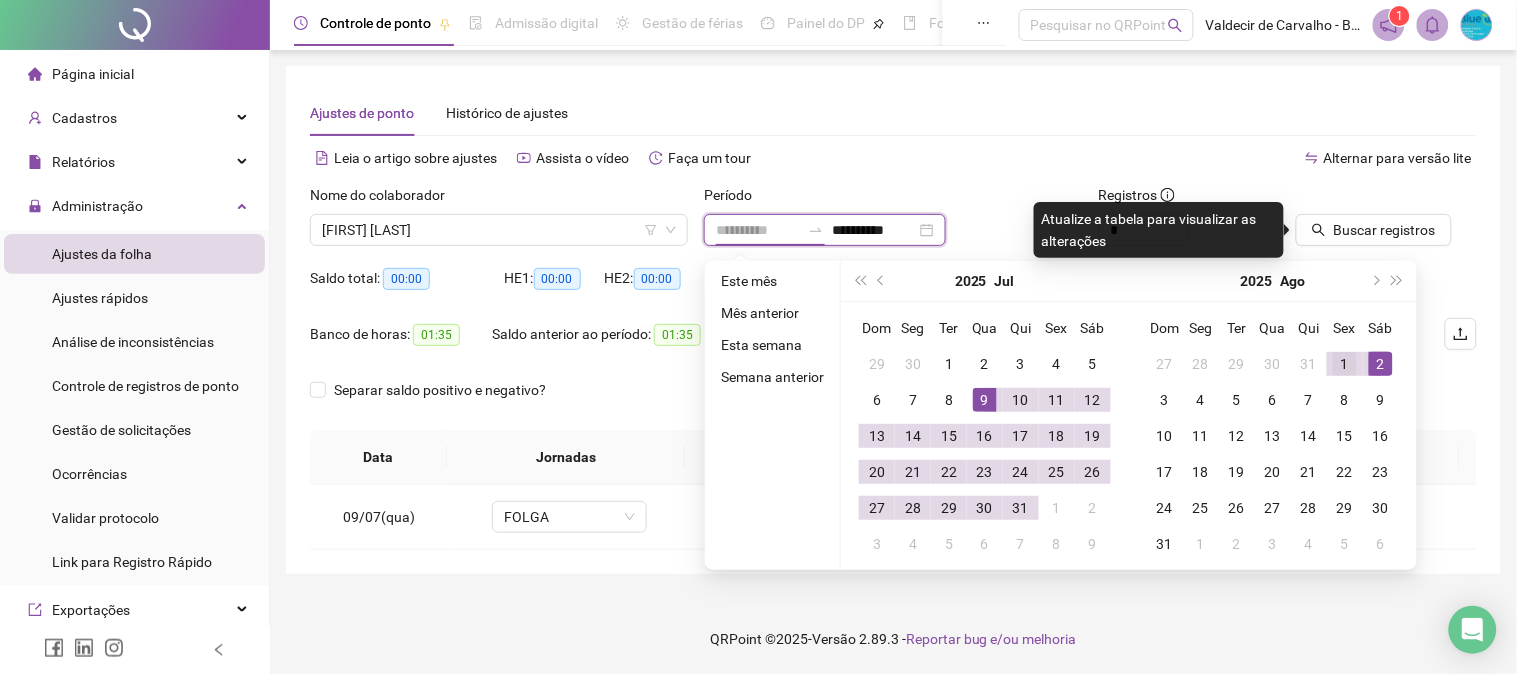 type on "**********" 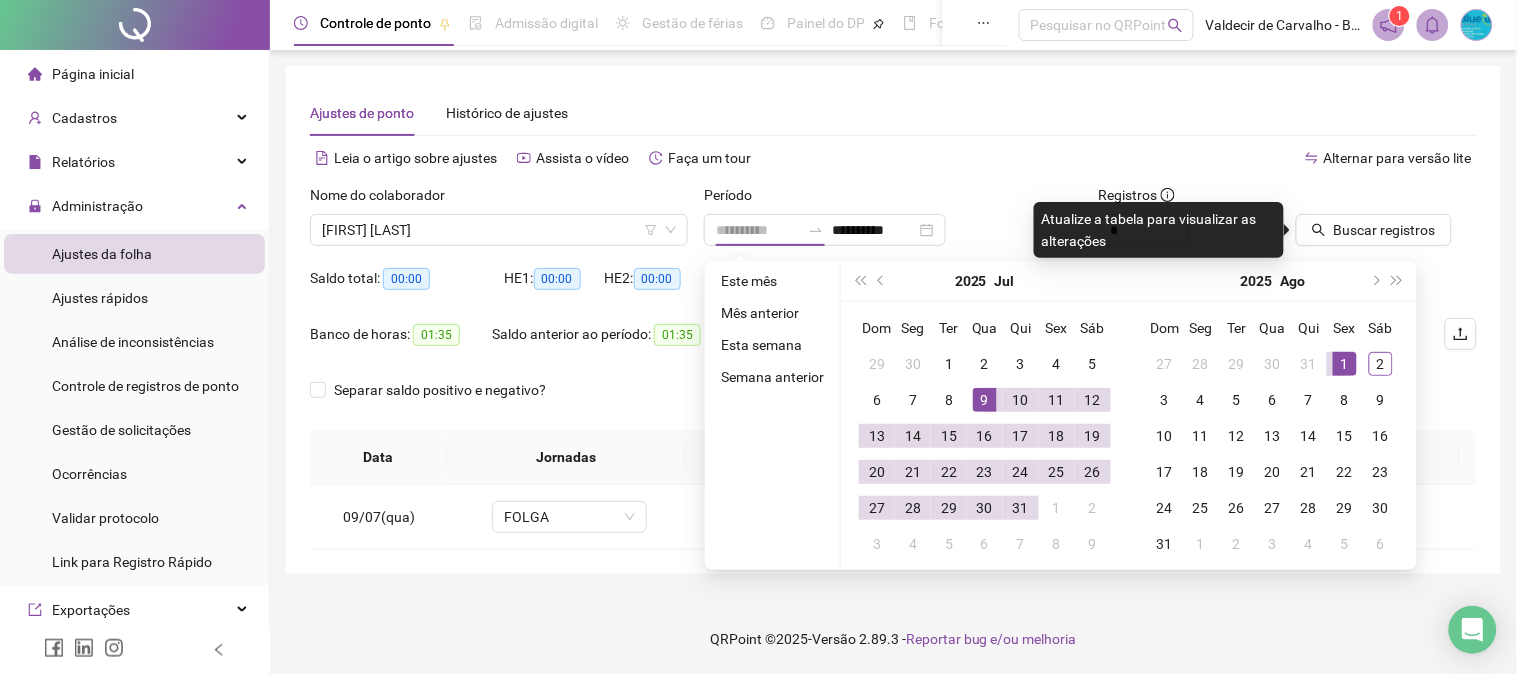 click on "1" at bounding box center [1345, 364] 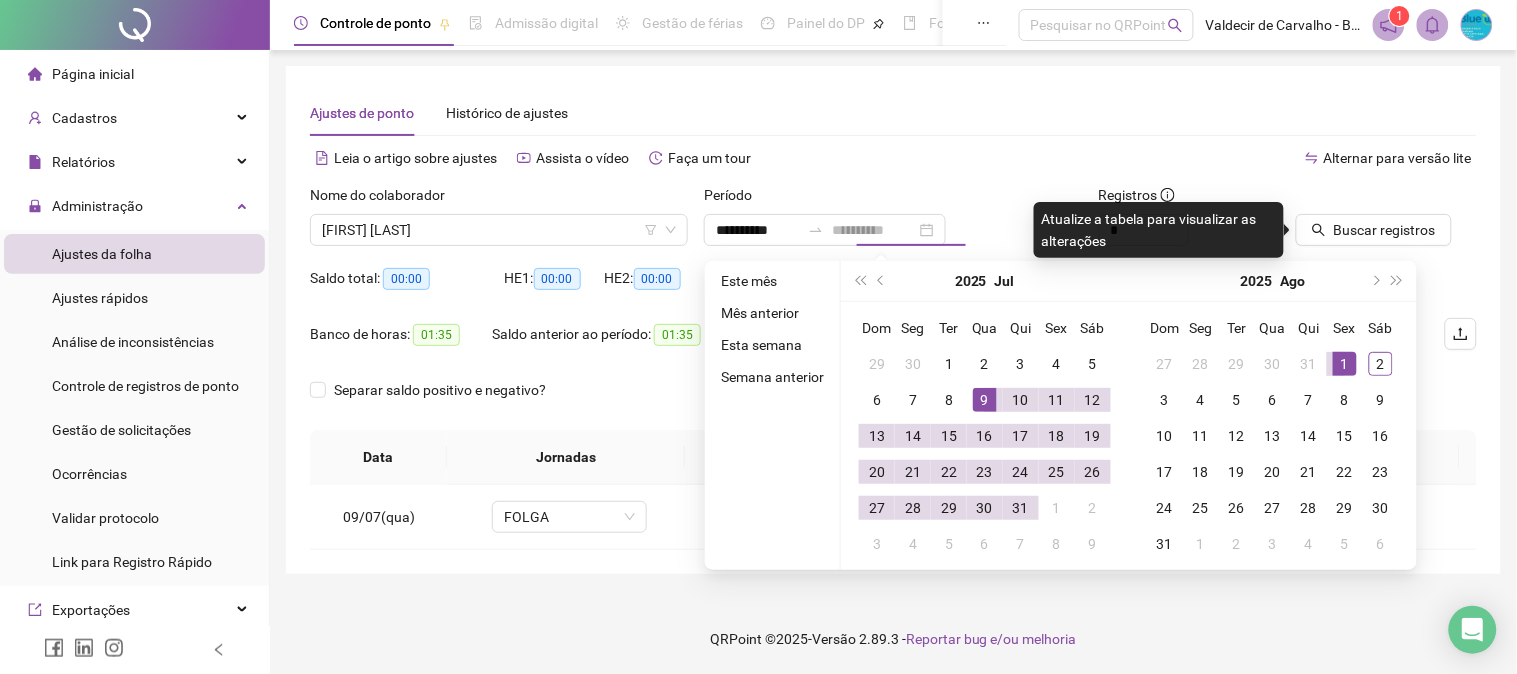 click on "1" at bounding box center (1345, 364) 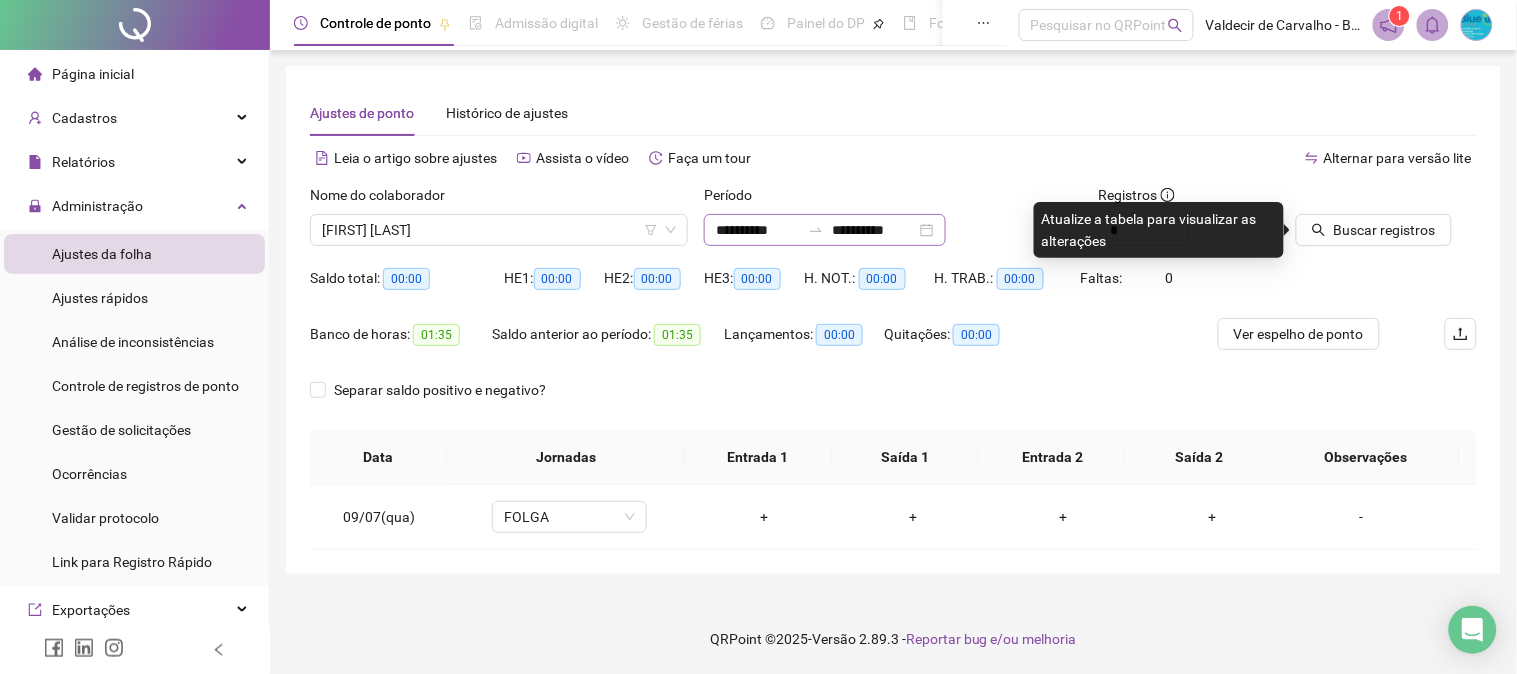 click on "**********" at bounding box center (825, 230) 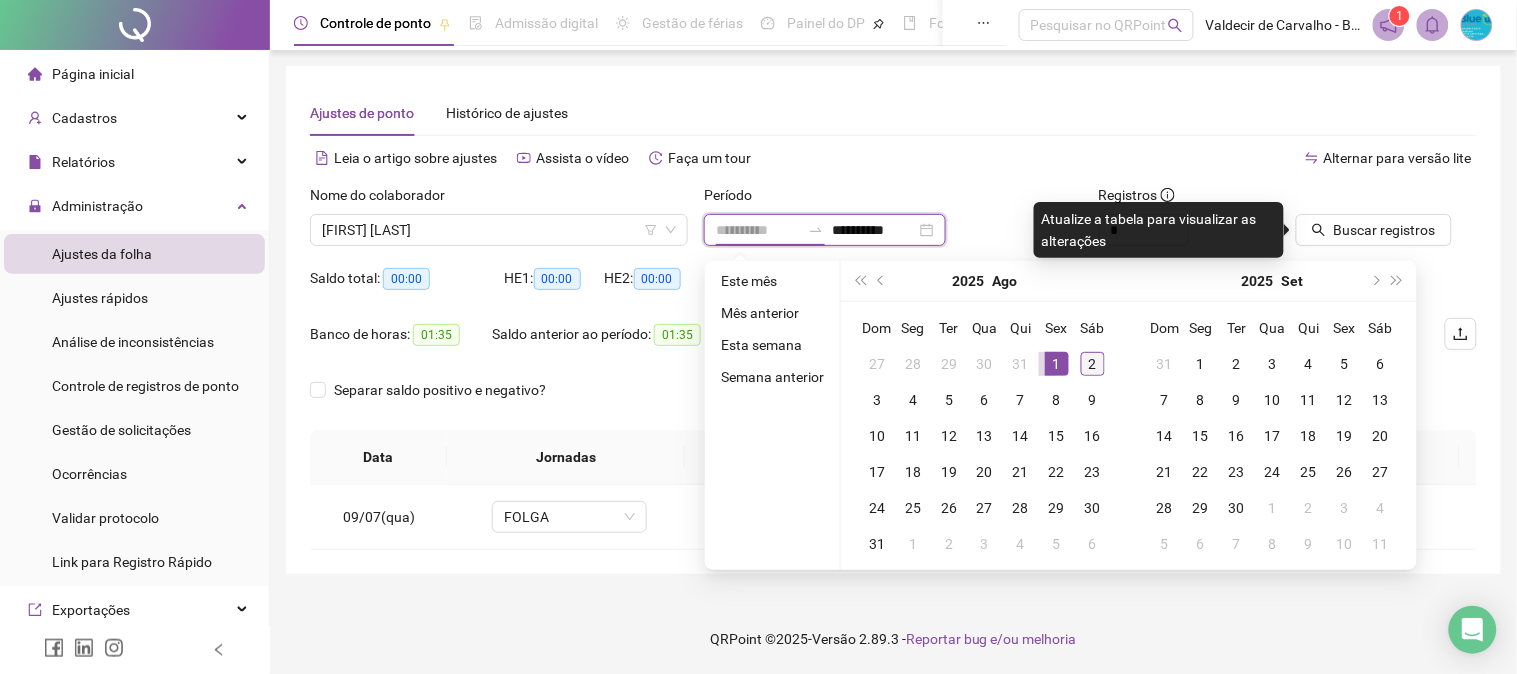 type on "**********" 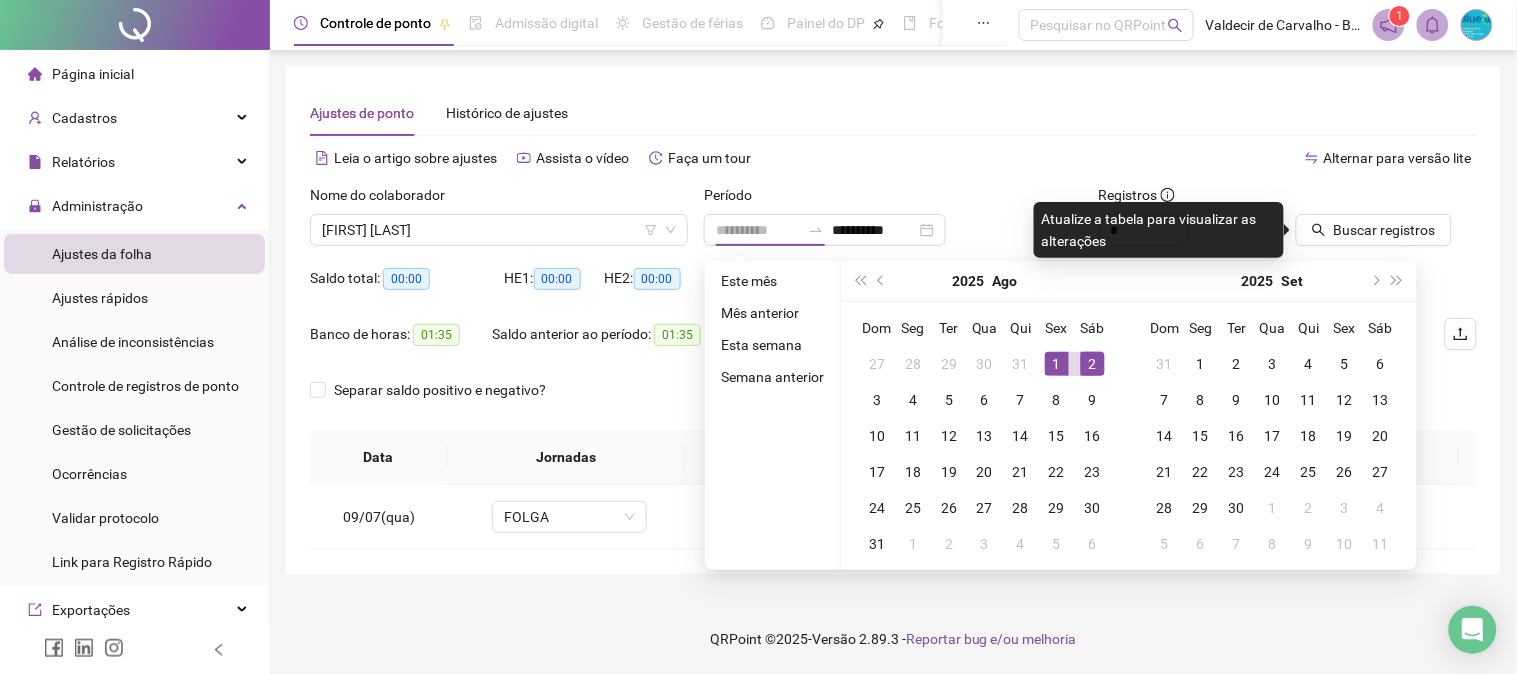 click on "2" at bounding box center [1093, 364] 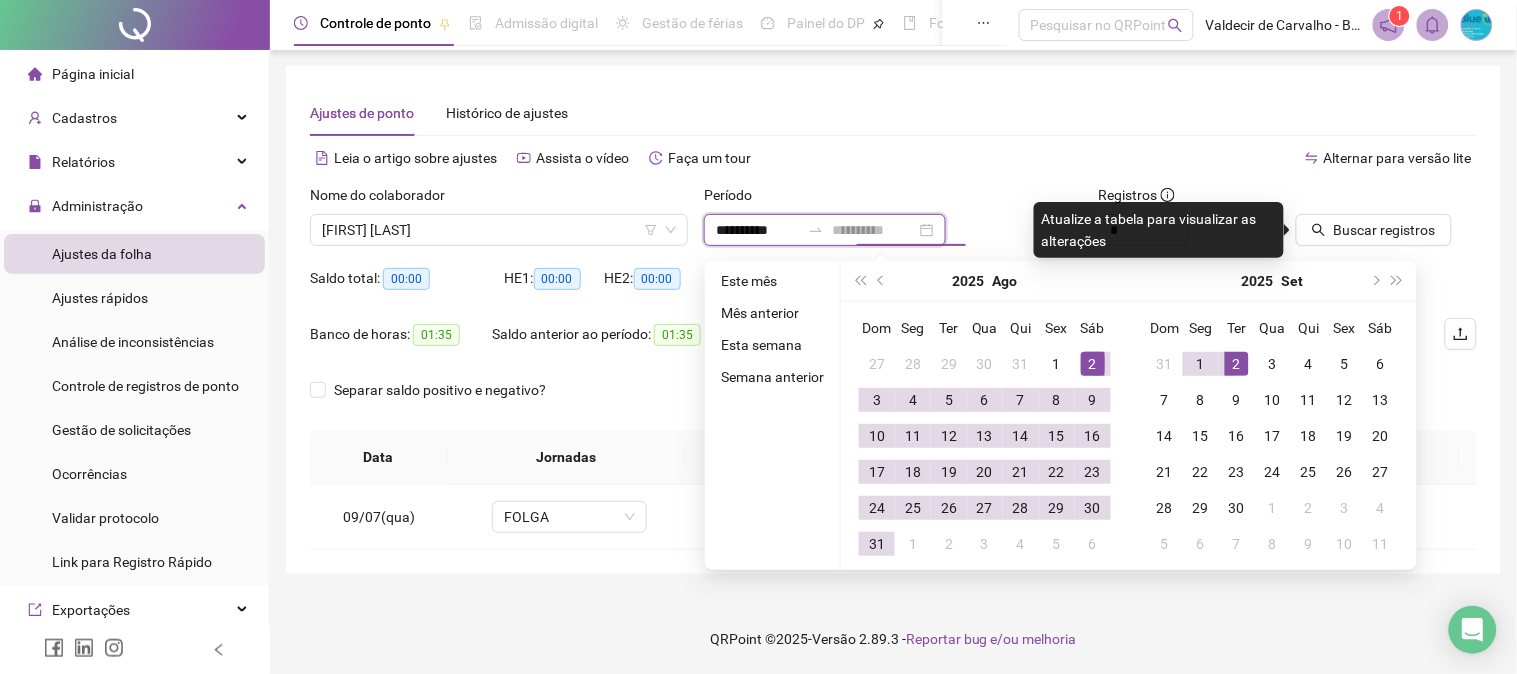 type on "**********" 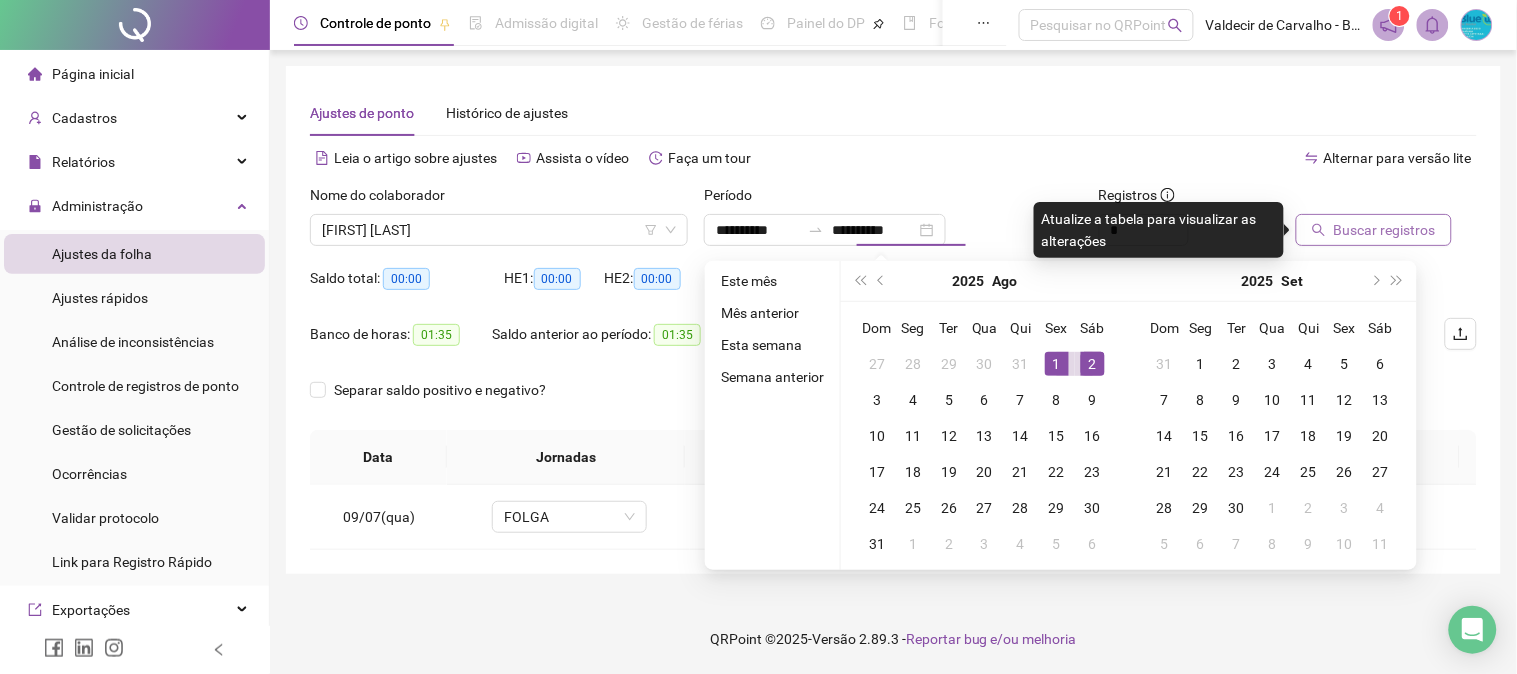 click on "Buscar registros" at bounding box center (1385, 230) 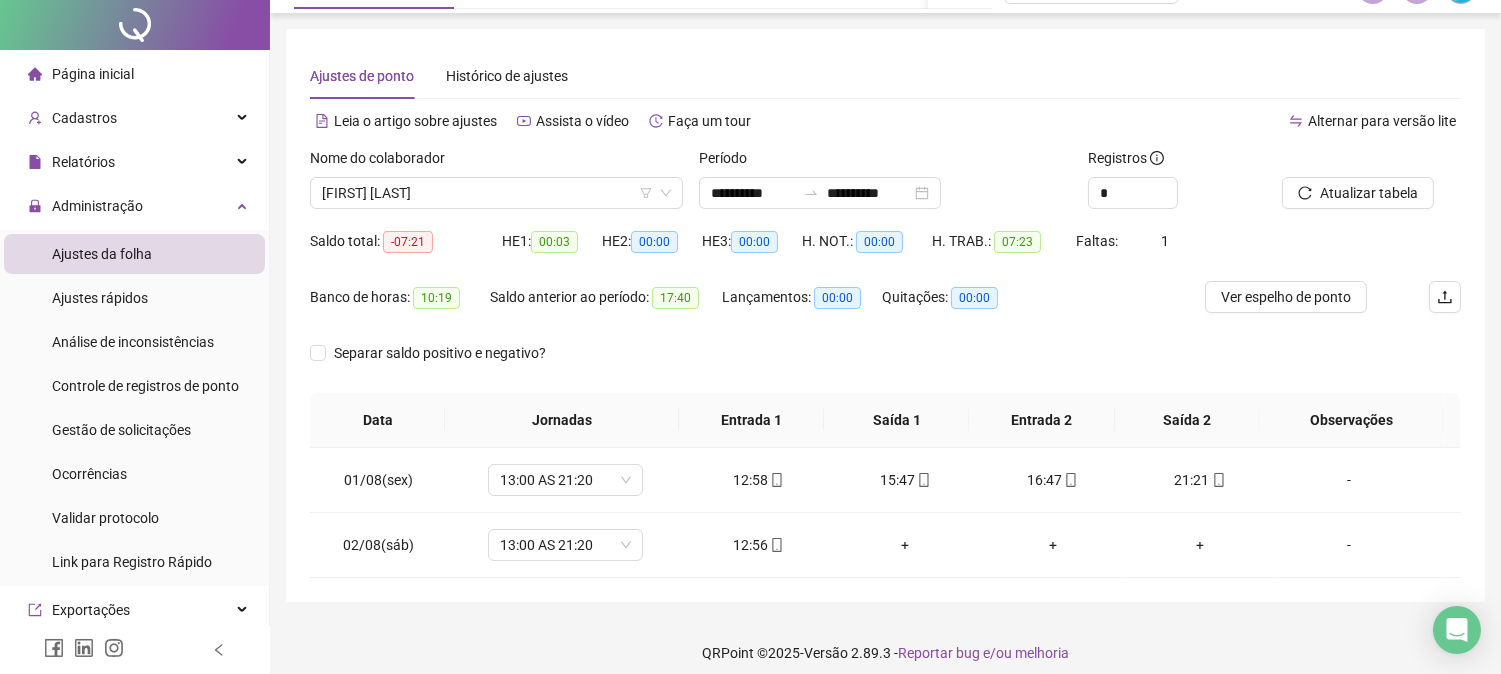 scroll, scrollTop: 51, scrollLeft: 0, axis: vertical 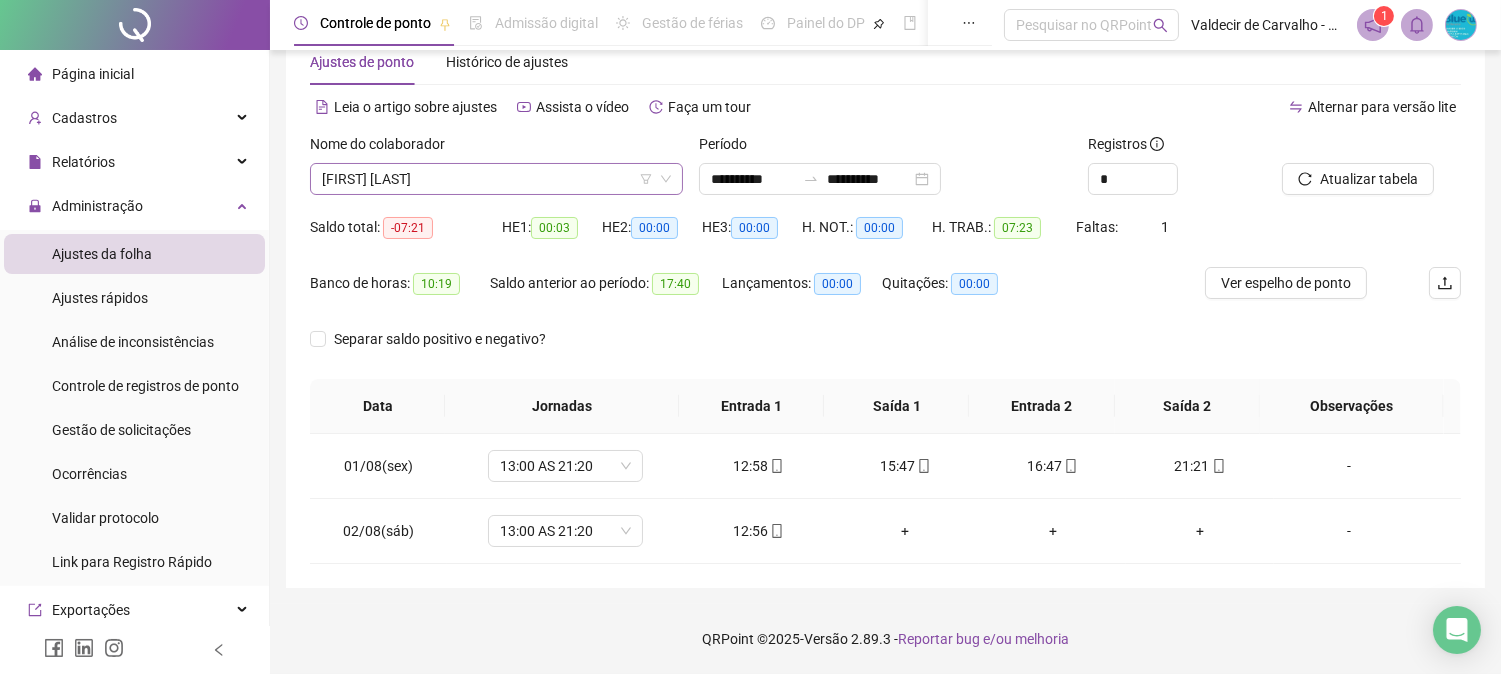 click on "[FIRST] [LAST]" at bounding box center [496, 179] 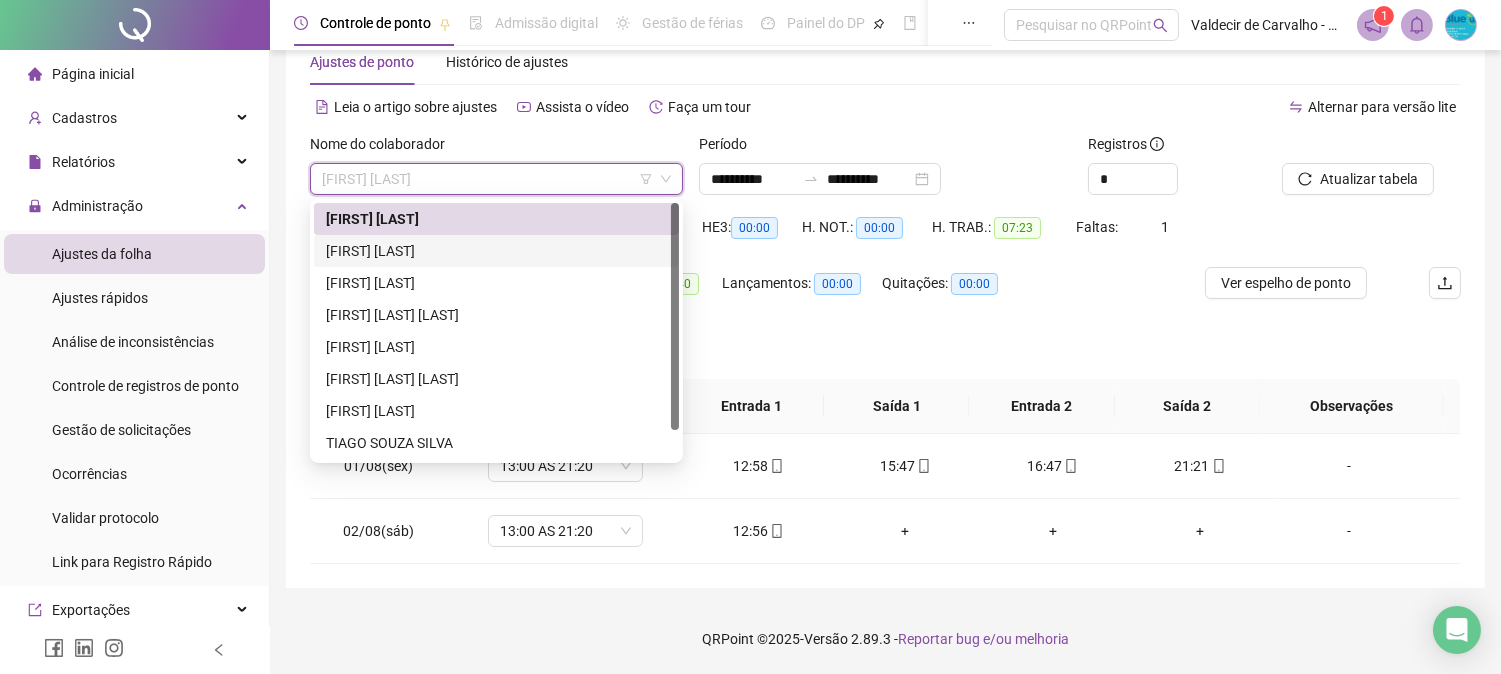 click on "[FIRST] [LAST]" at bounding box center (496, 251) 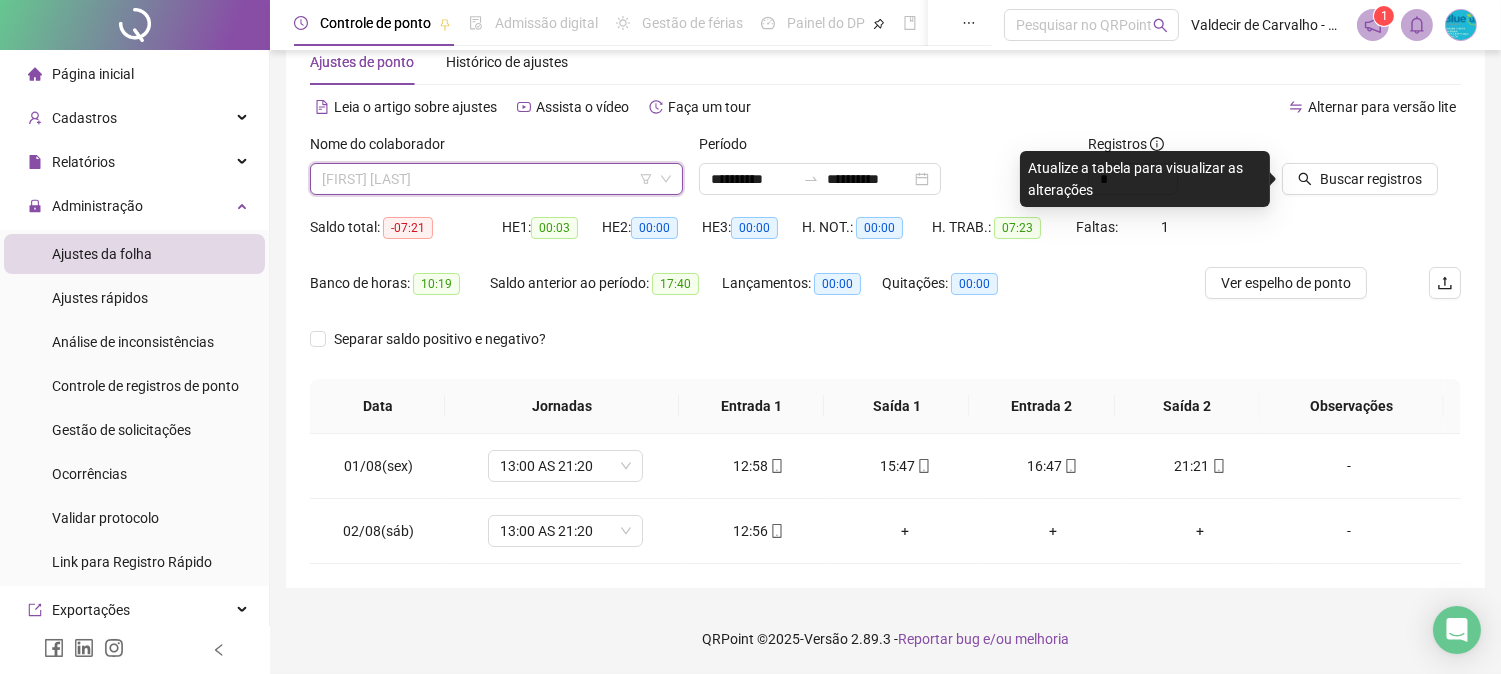 click on "[FIRST] [LAST]" at bounding box center [496, 179] 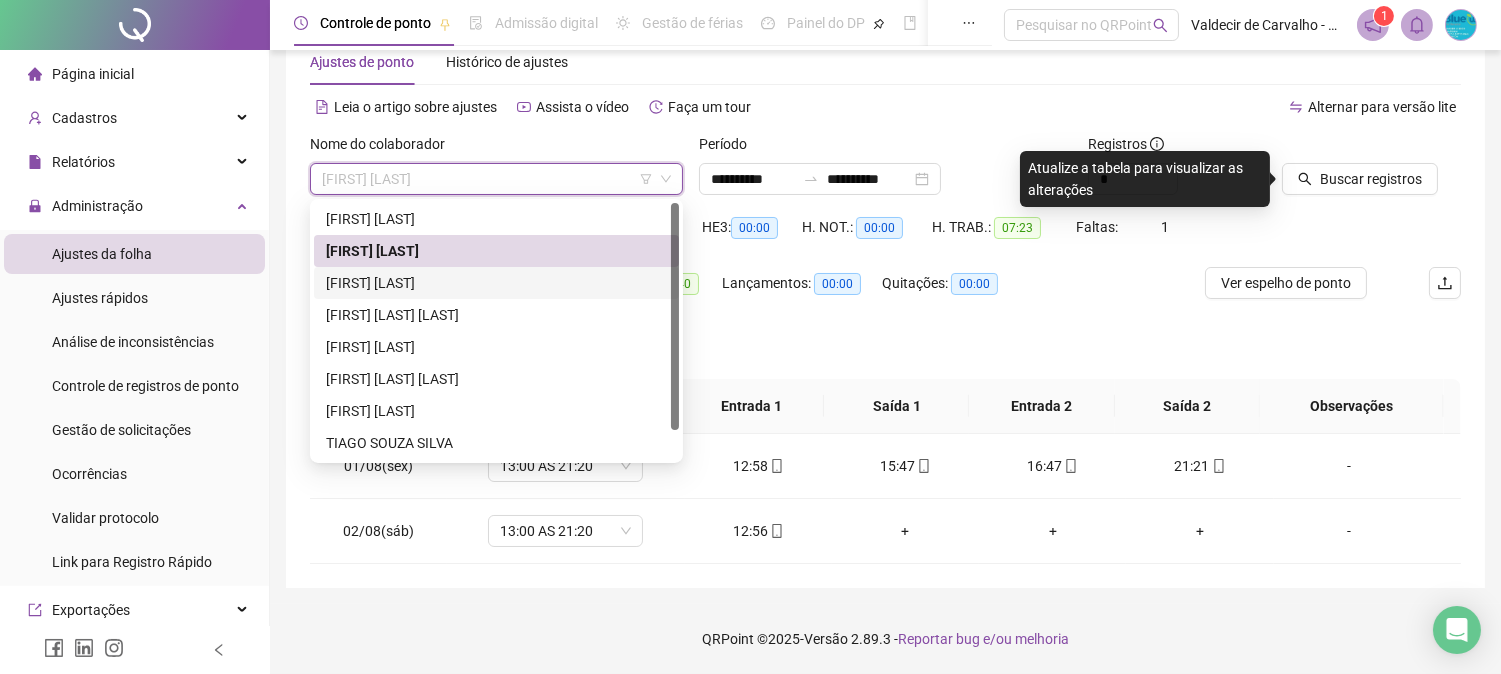 click on "[FIRST] [LAST]" at bounding box center (496, 283) 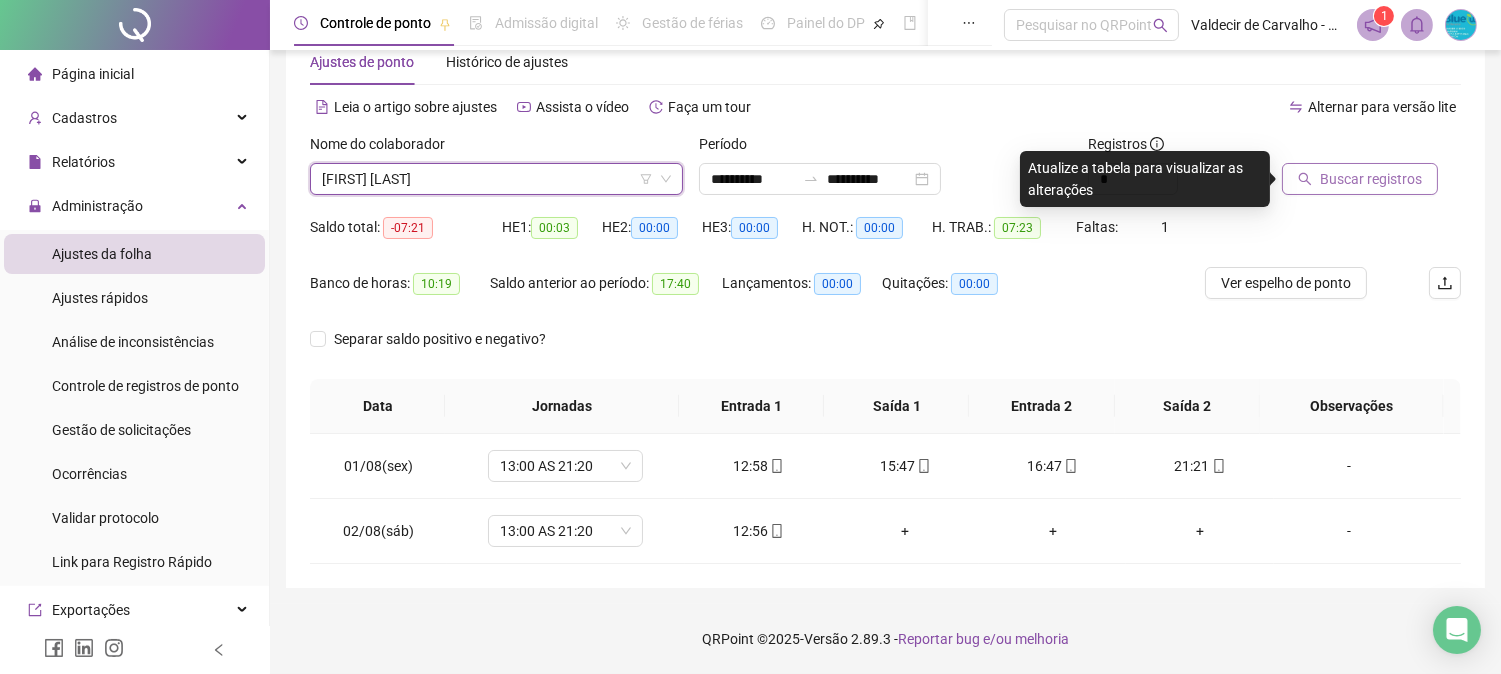 click 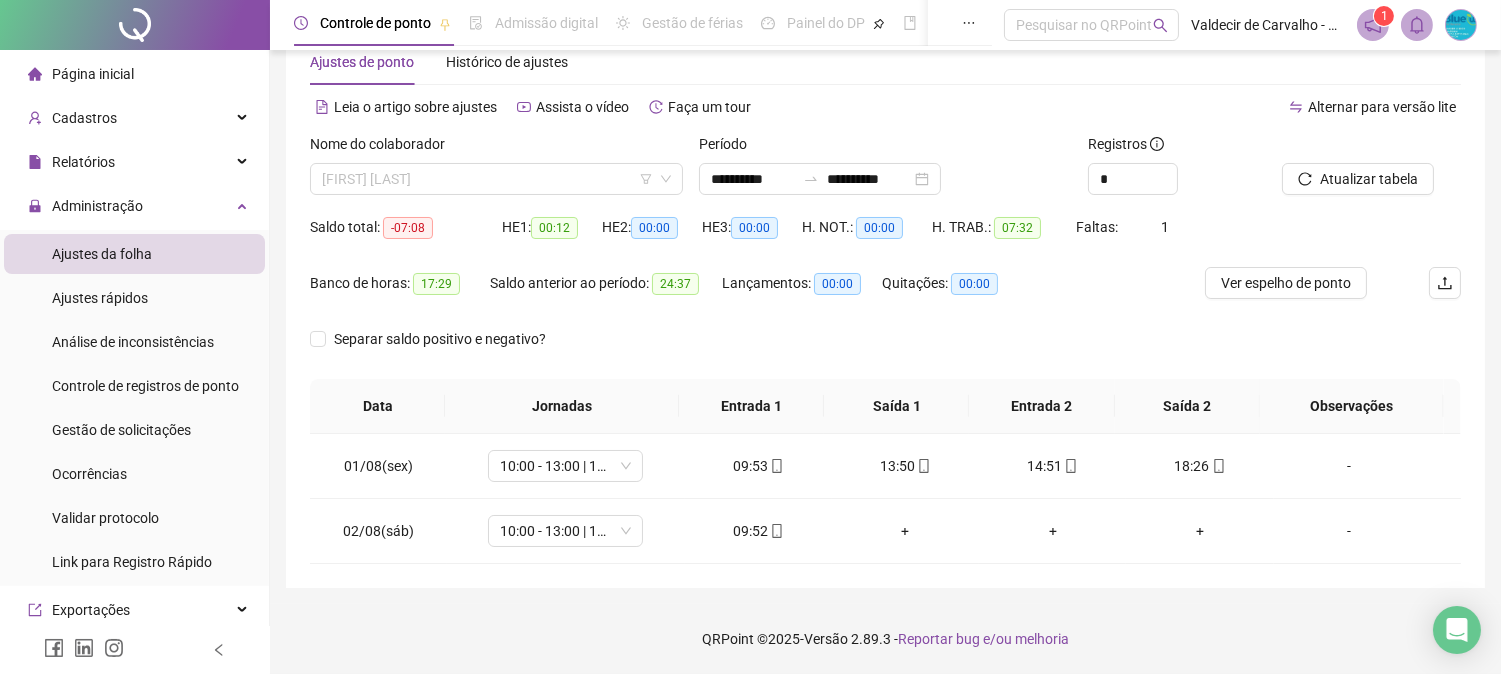drag, startPoint x: 522, startPoint y: 181, endPoint x: 510, endPoint y: 222, distance: 42.72002 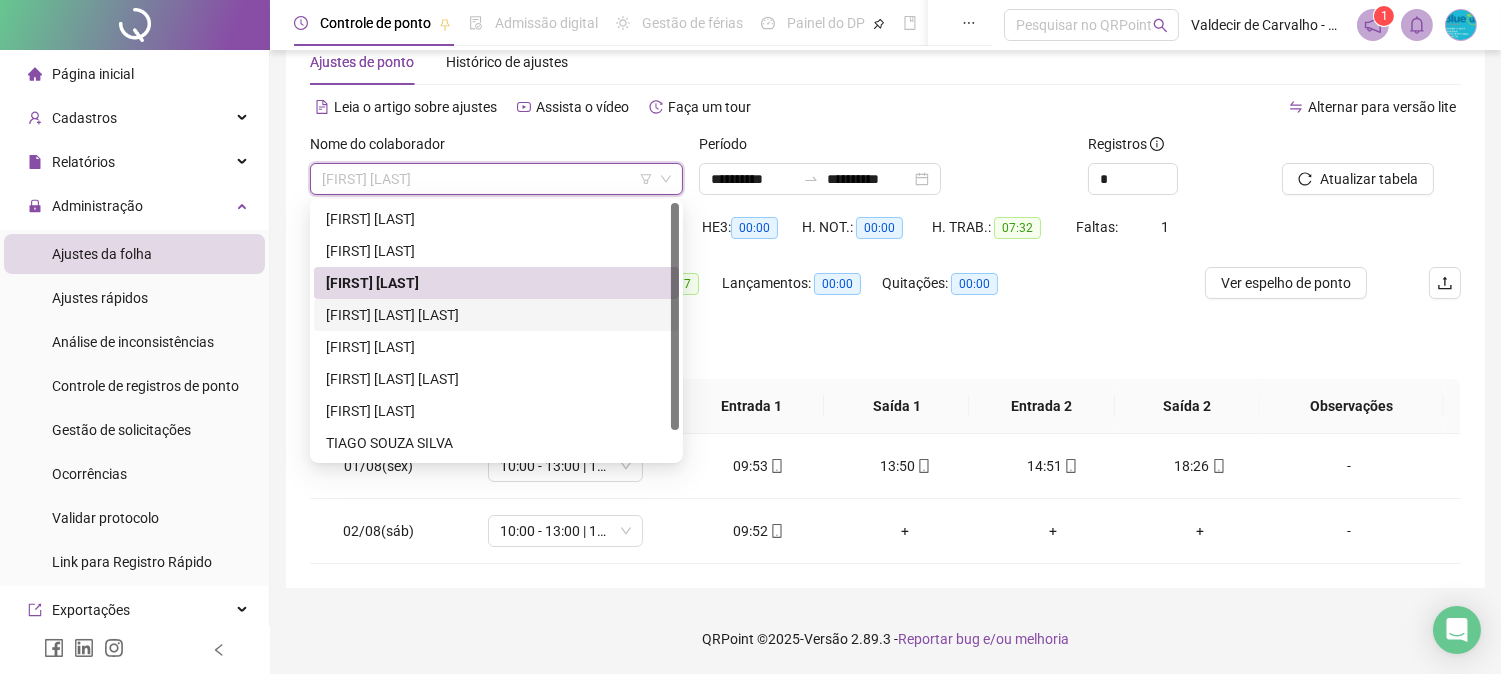 click on "[FIRST] [LAST] [LAST]" at bounding box center [496, 315] 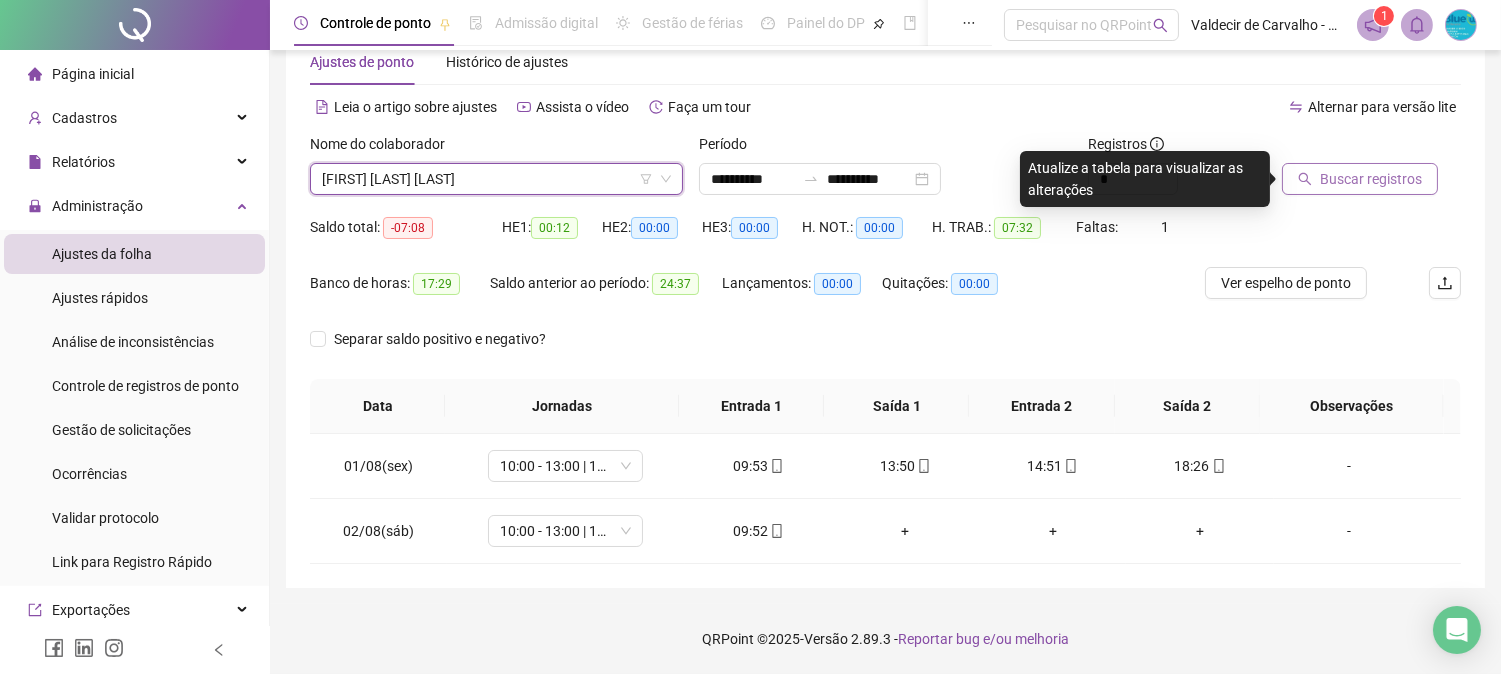 click on "Buscar registros" at bounding box center [1371, 179] 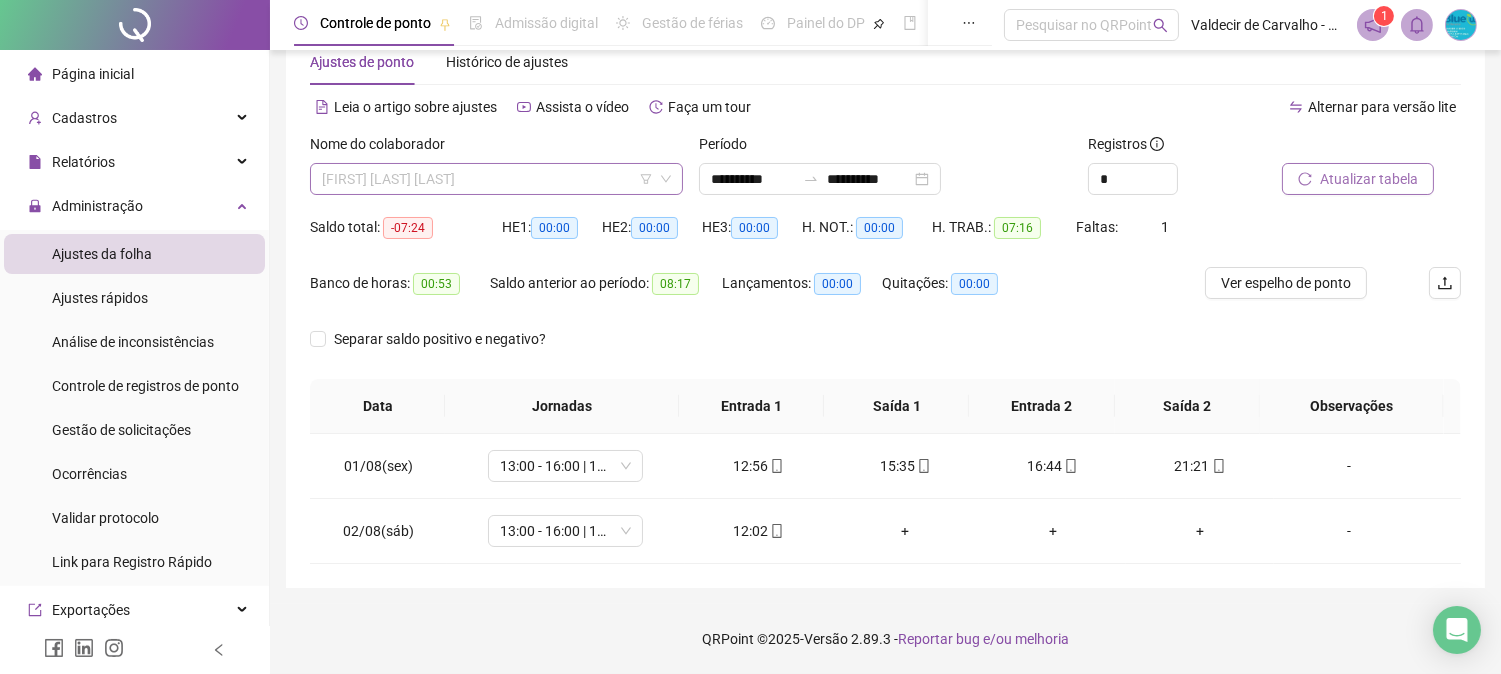 click on "[FIRST] [LAST] [LAST]" at bounding box center [496, 179] 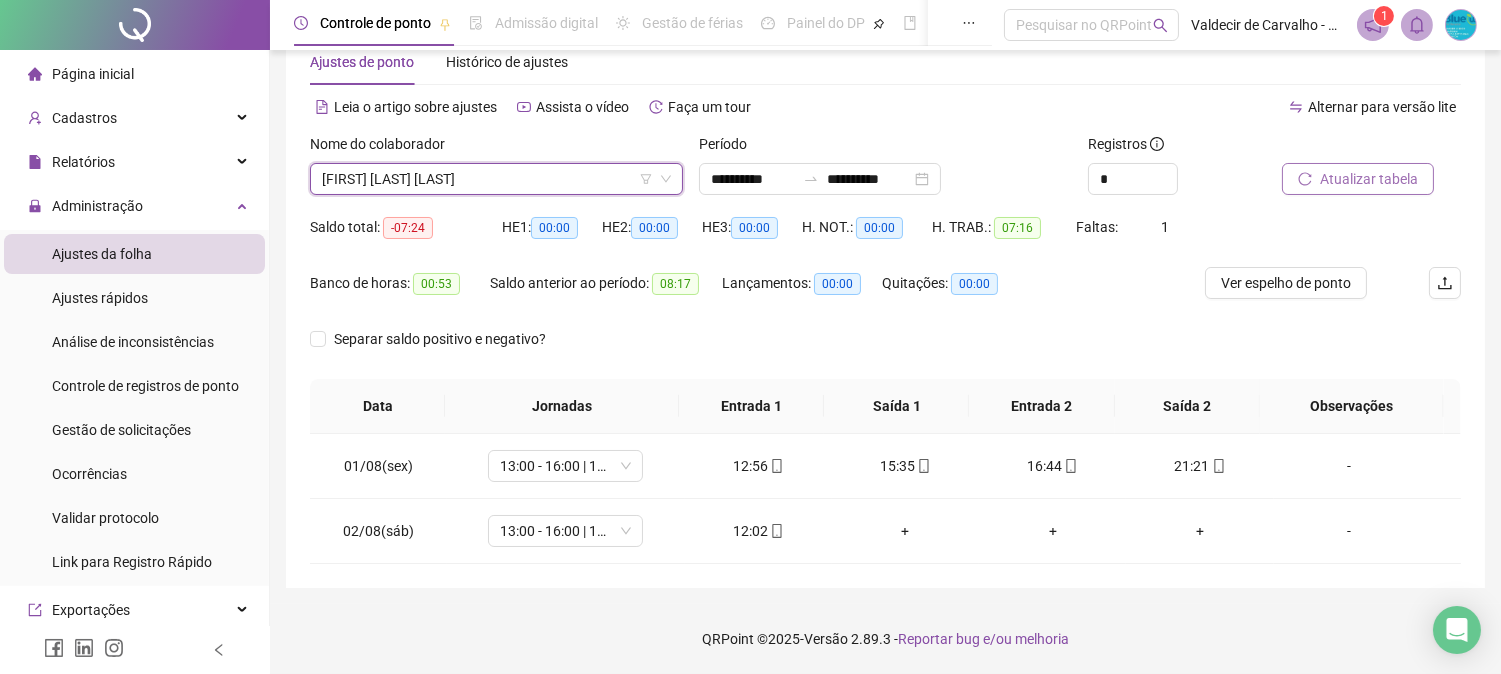click on "[FIRST] [LAST] [LAST]" at bounding box center [496, 179] 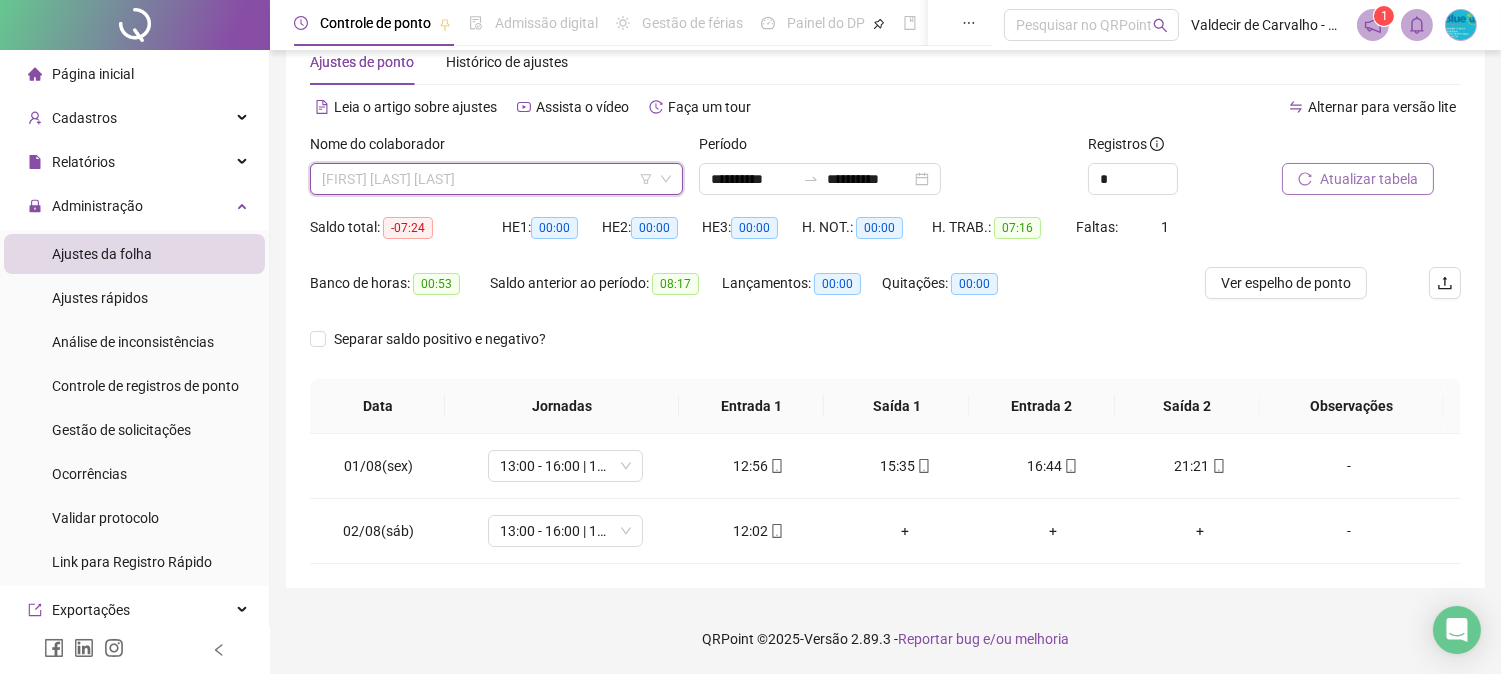 click on "[FIRST] [LAST] [LAST]" at bounding box center [496, 179] 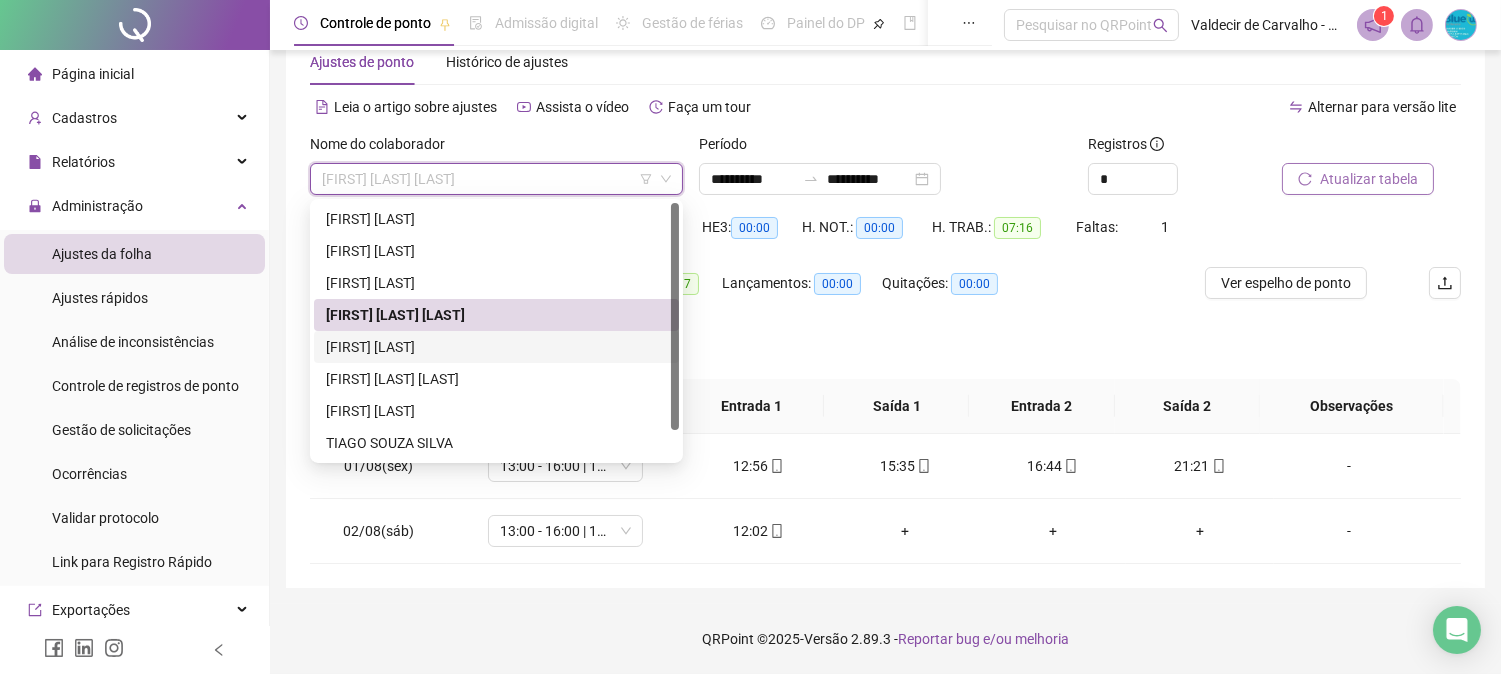 drag, startPoint x: 430, startPoint y: 346, endPoint x: 692, endPoint y: 345, distance: 262.00192 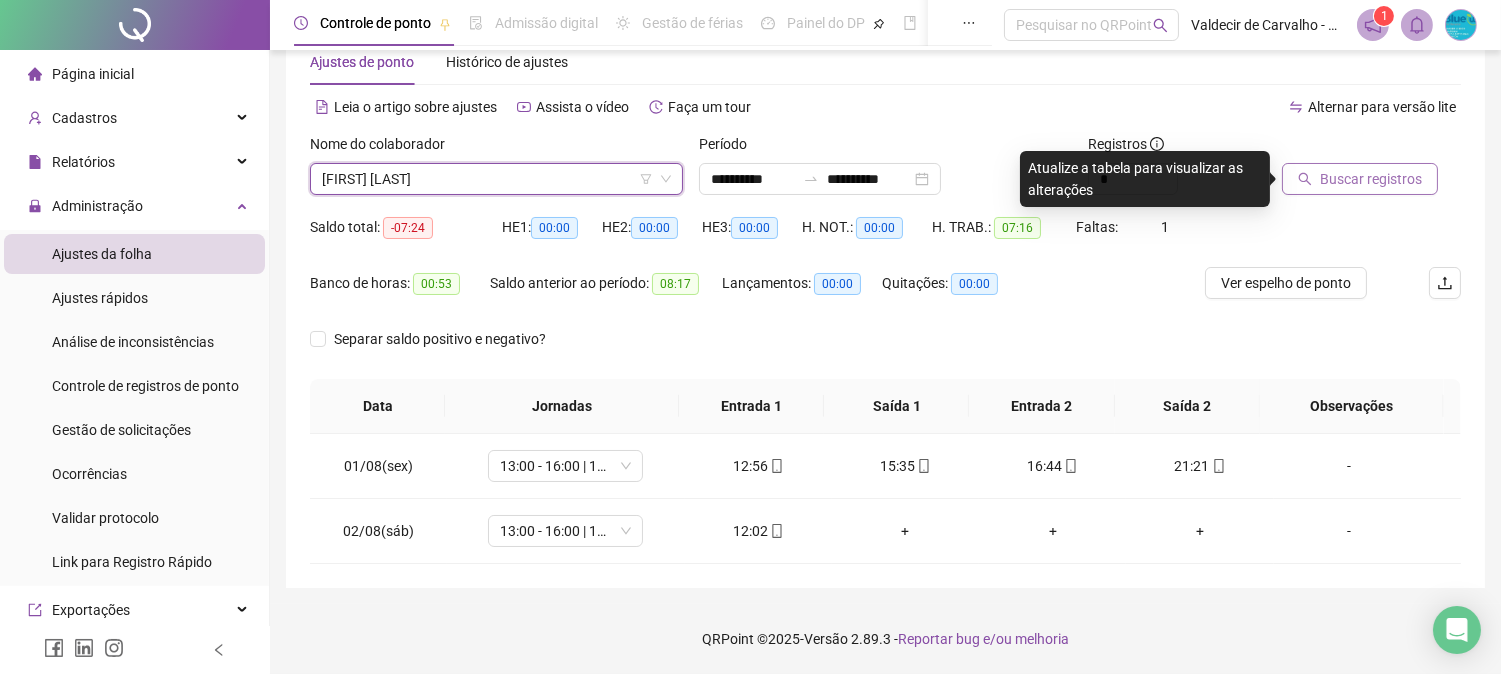 click at bounding box center (1346, 148) 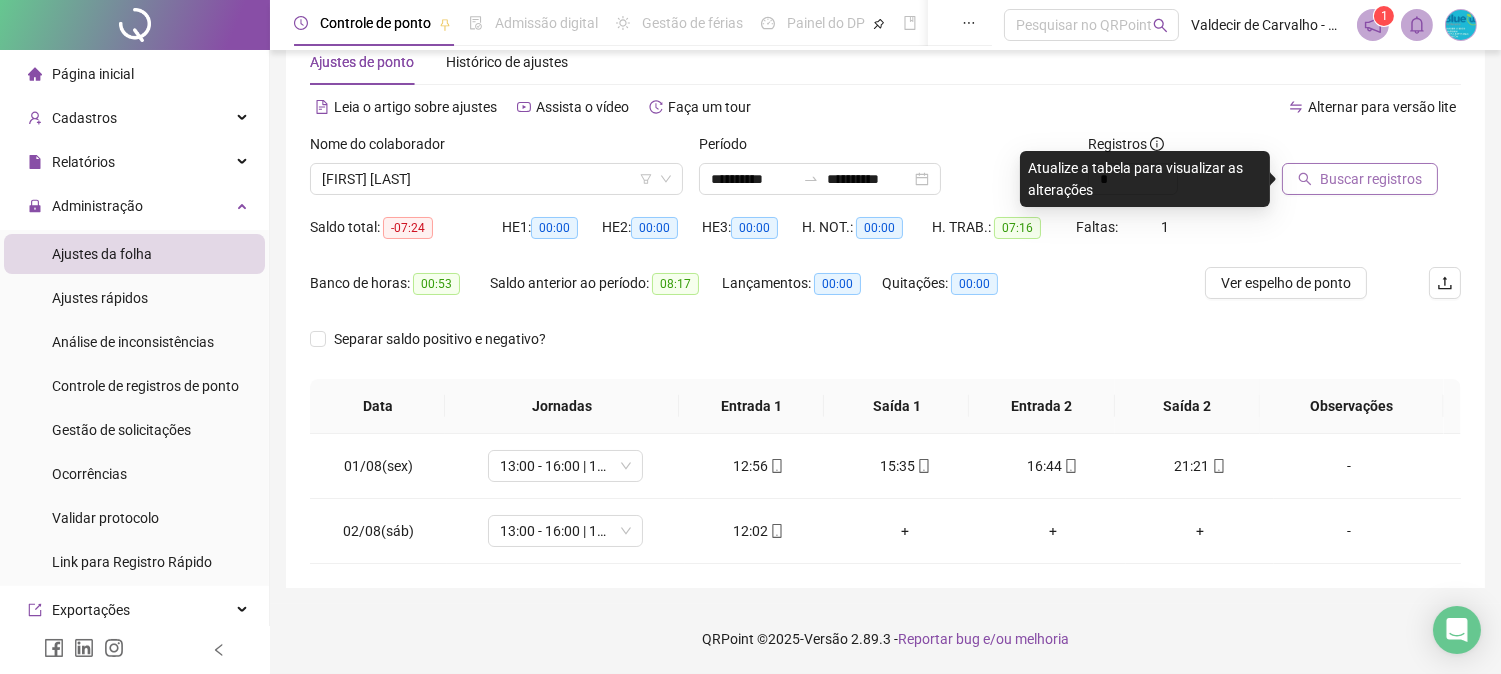 click on "Buscar registros" at bounding box center [1371, 179] 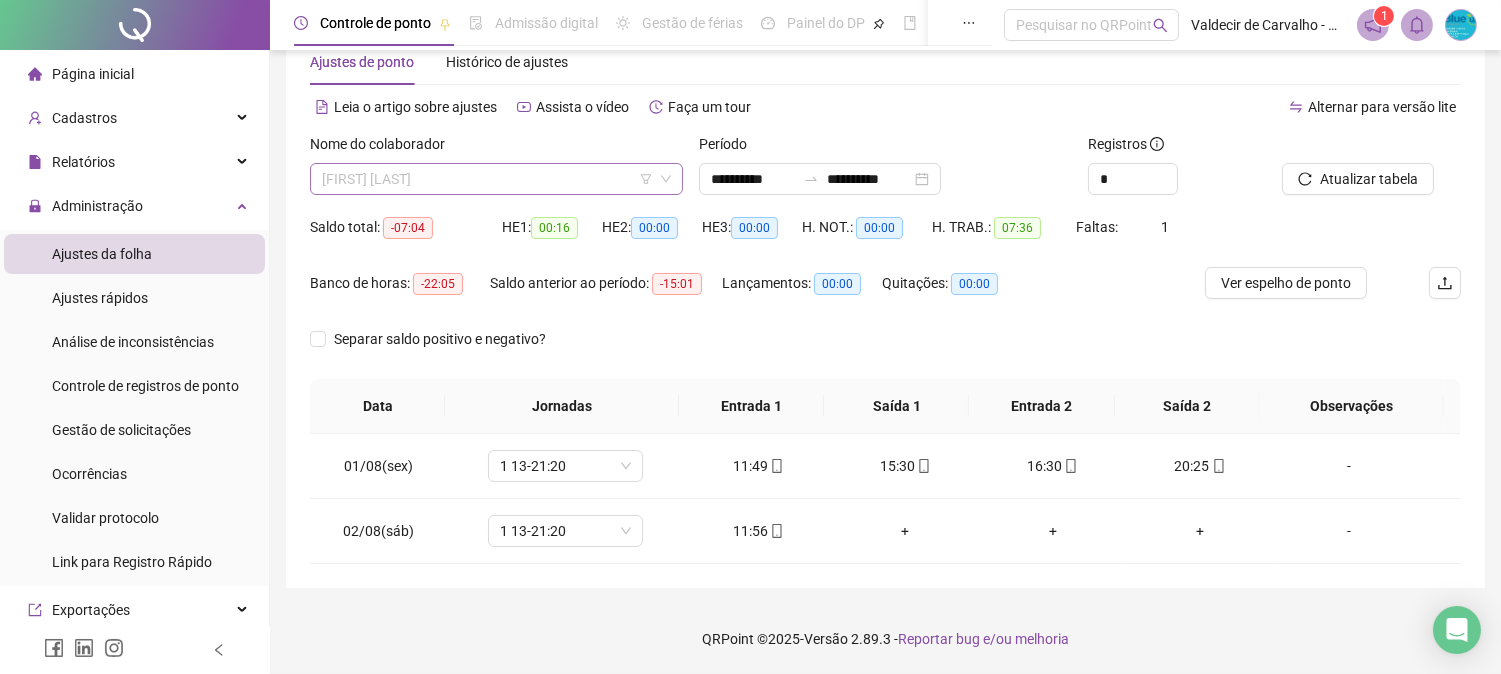 click on "[FIRST] [LAST]" at bounding box center (496, 179) 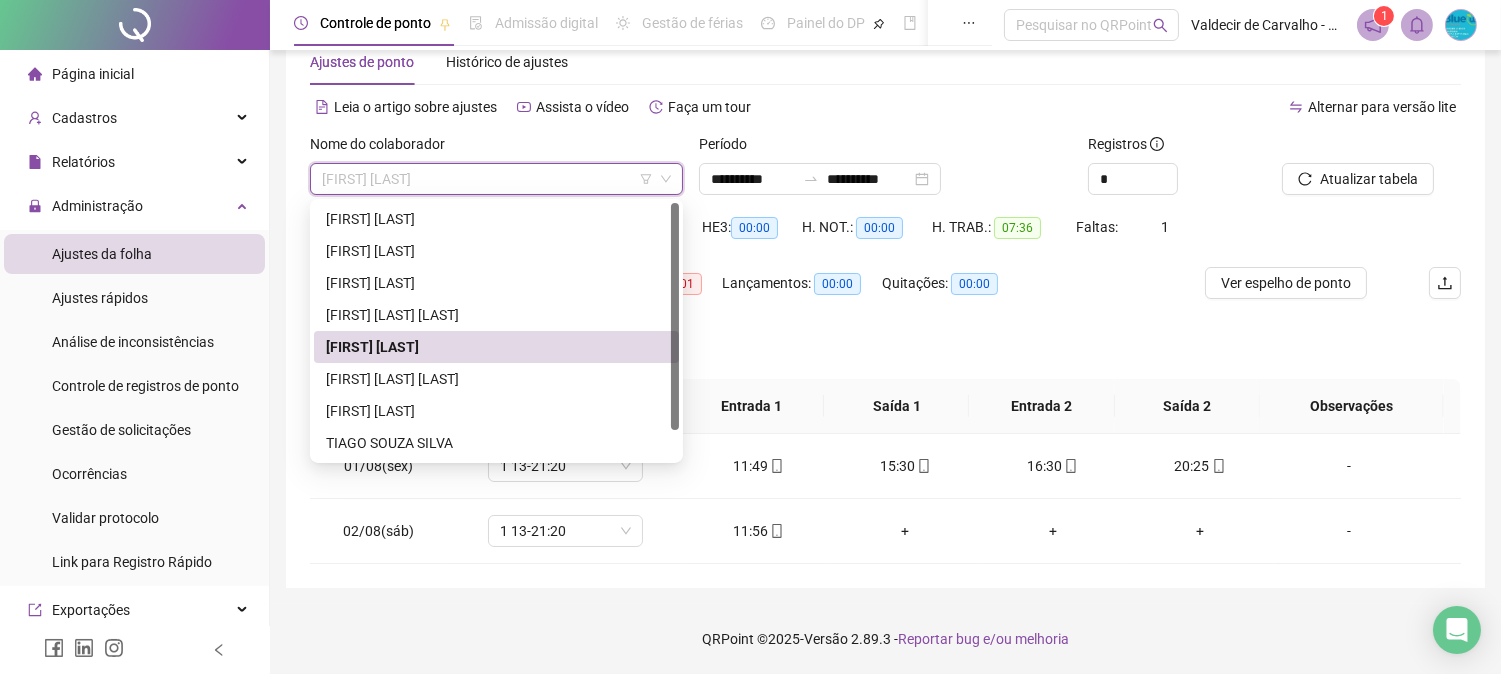 click on "[FIRST] [LAST] [LAST]" at bounding box center [496, 379] 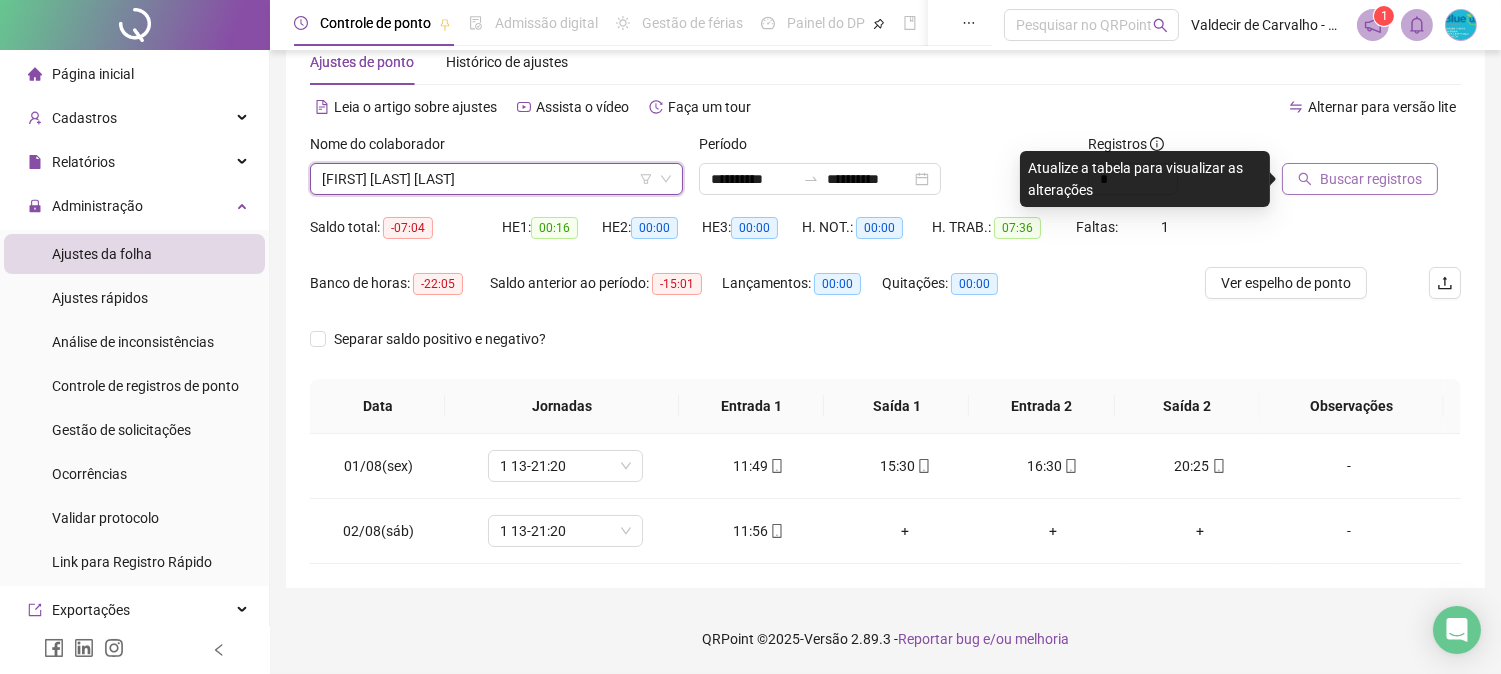 click on "Buscar registros" at bounding box center [1371, 179] 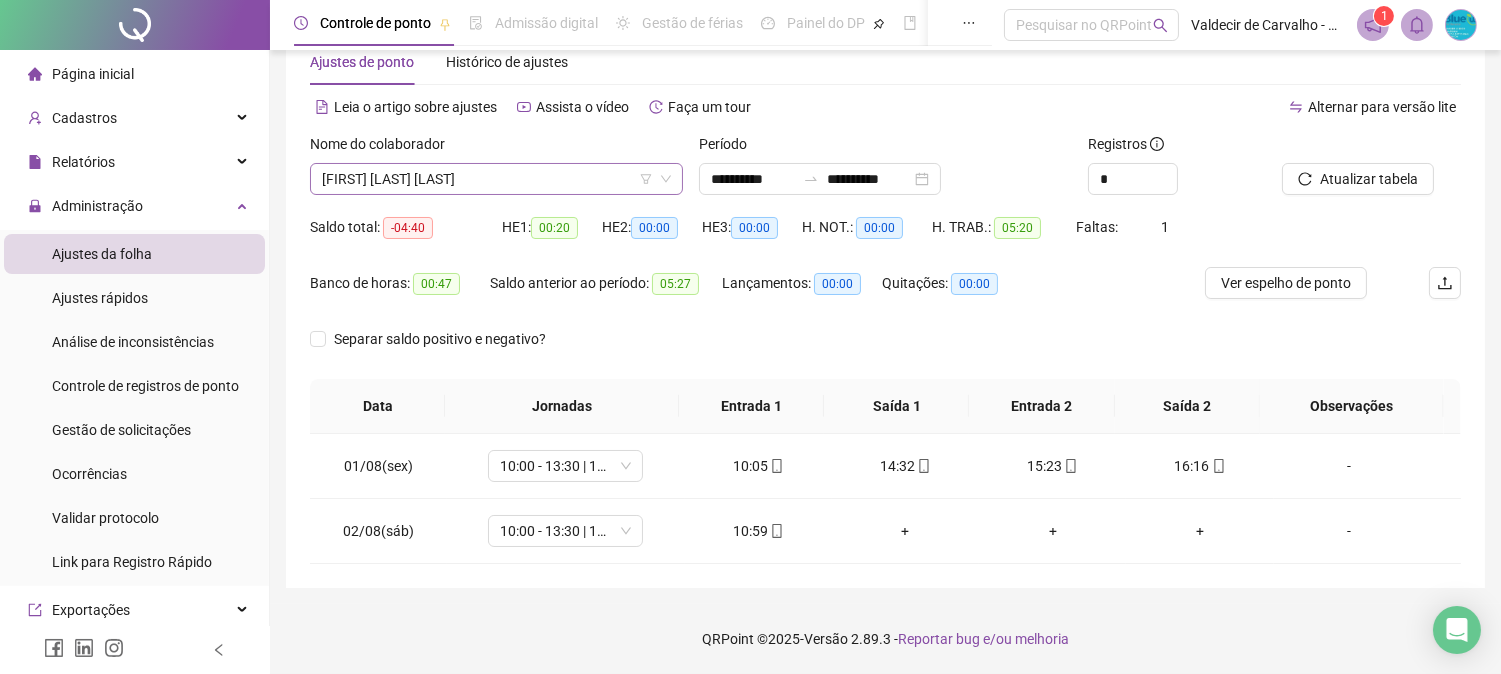 click on "[FIRST] [LAST] [LAST]" at bounding box center [496, 179] 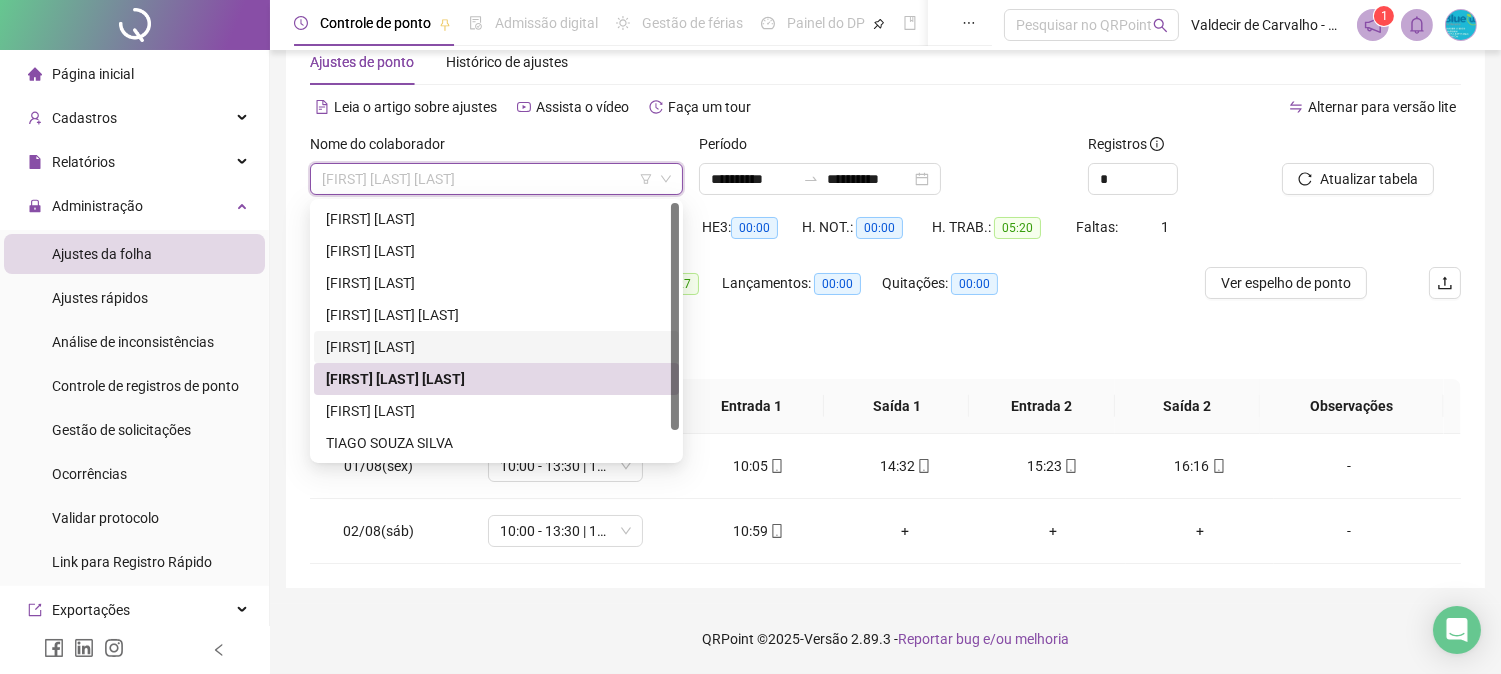 click on "[FIRST] [LAST]" at bounding box center (496, 347) 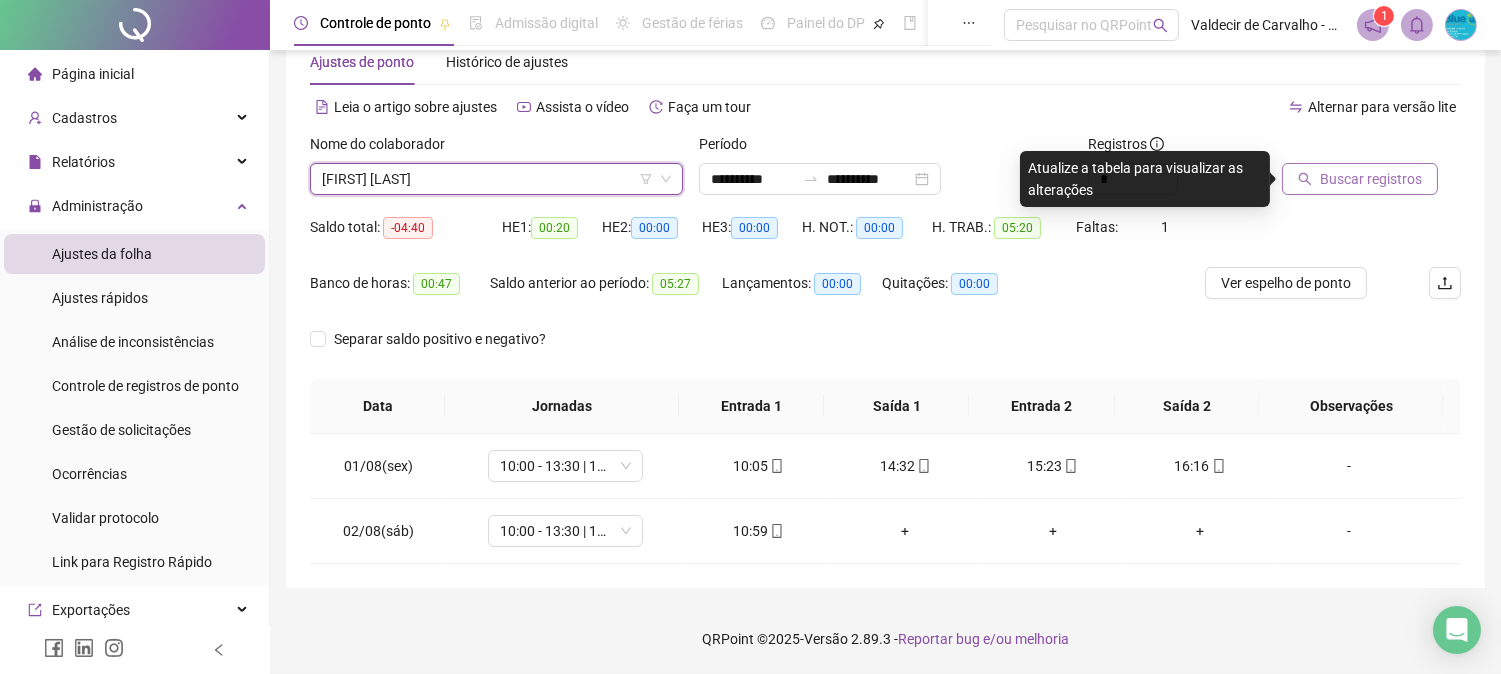 click on "Buscar registros" at bounding box center (1371, 179) 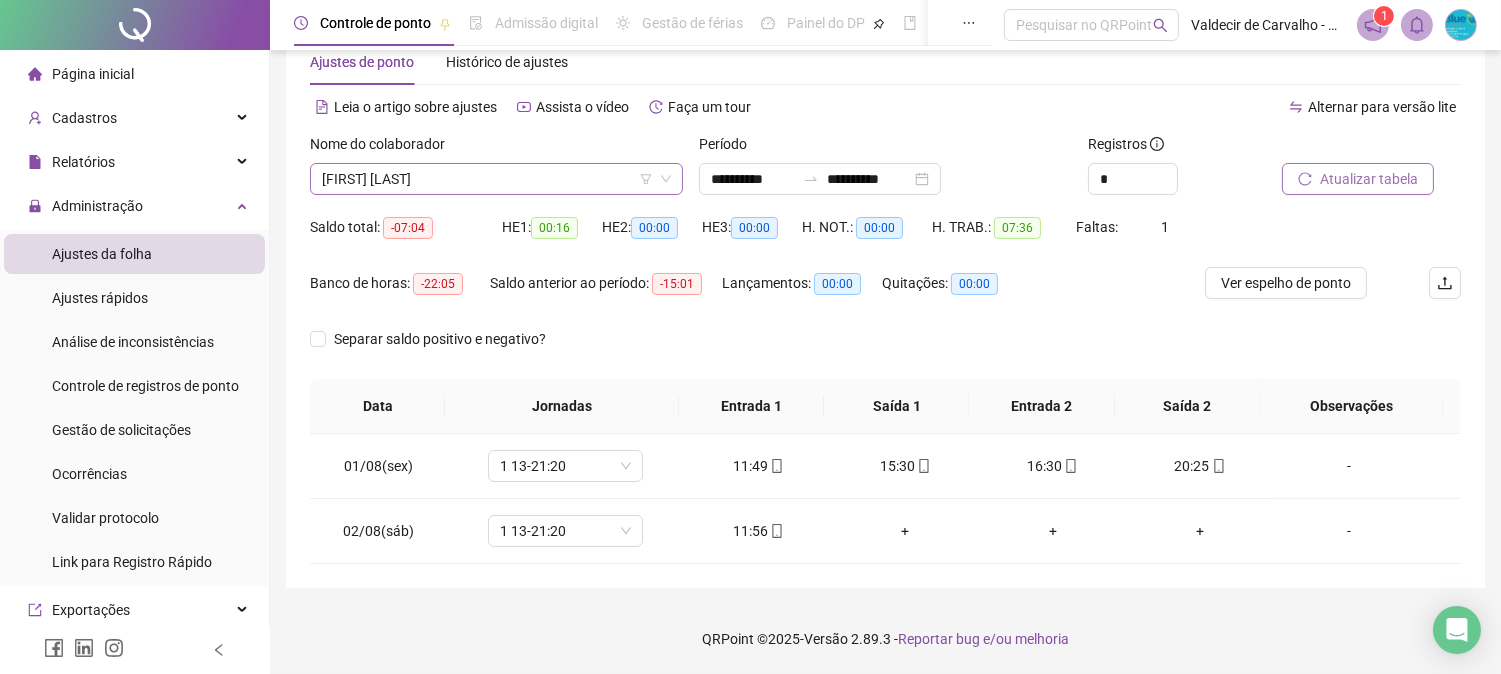 click on "[FIRST] [LAST]" at bounding box center [496, 179] 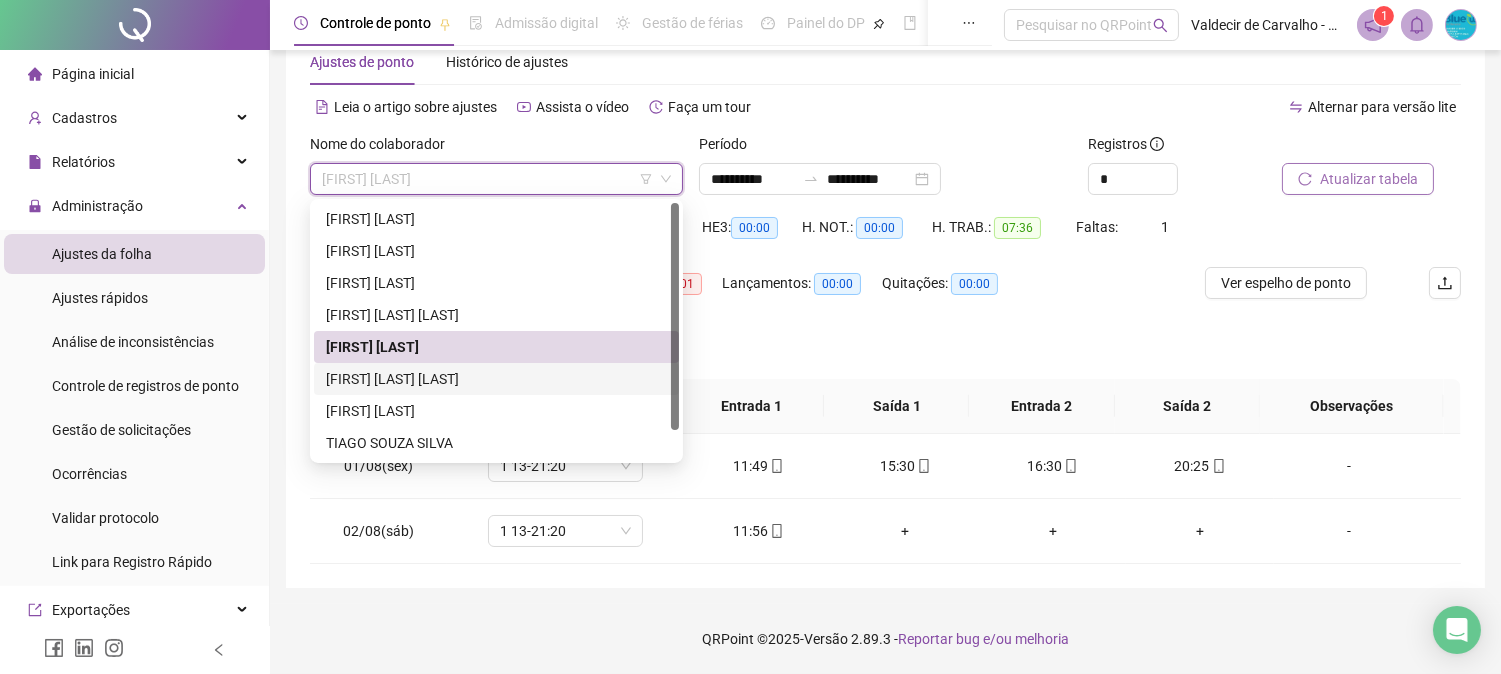 click on "[FIRST] [LAST] [LAST]" at bounding box center (496, 379) 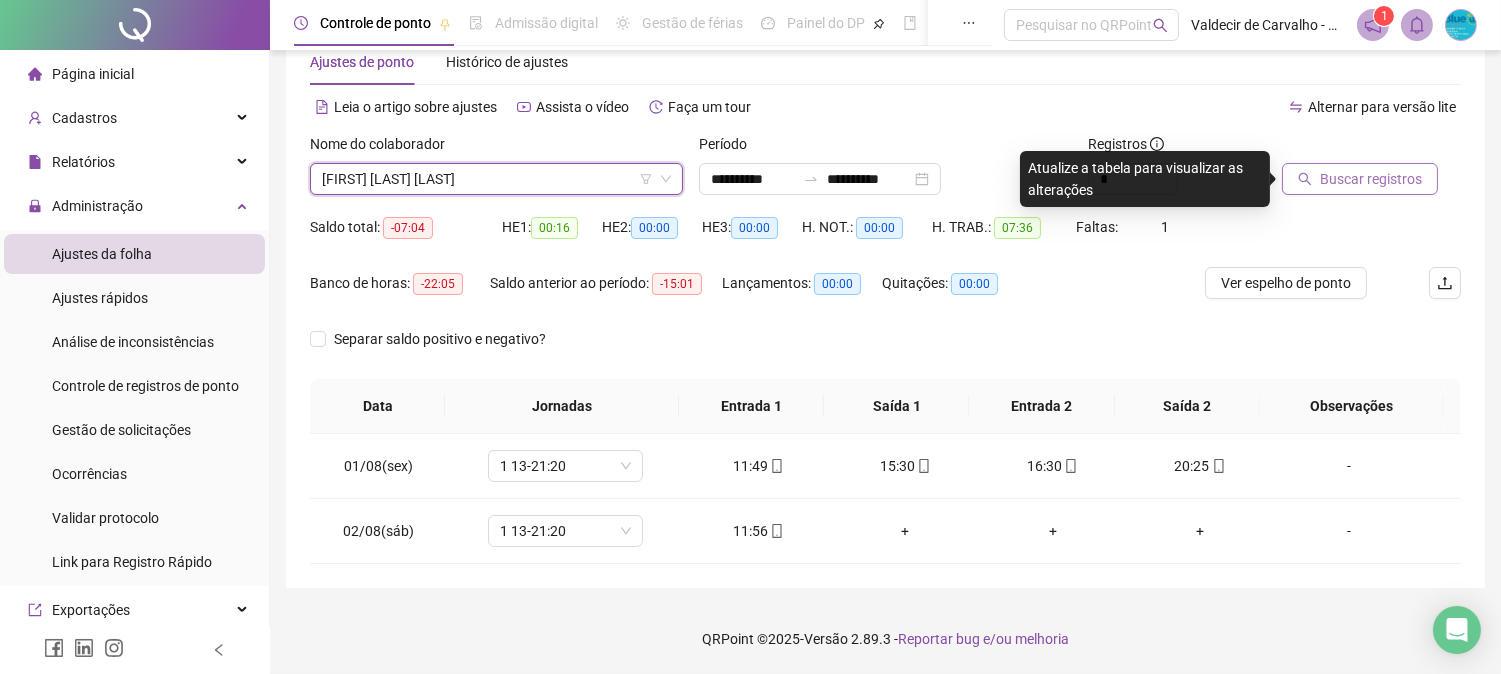click on "Buscar registros" at bounding box center (1371, 179) 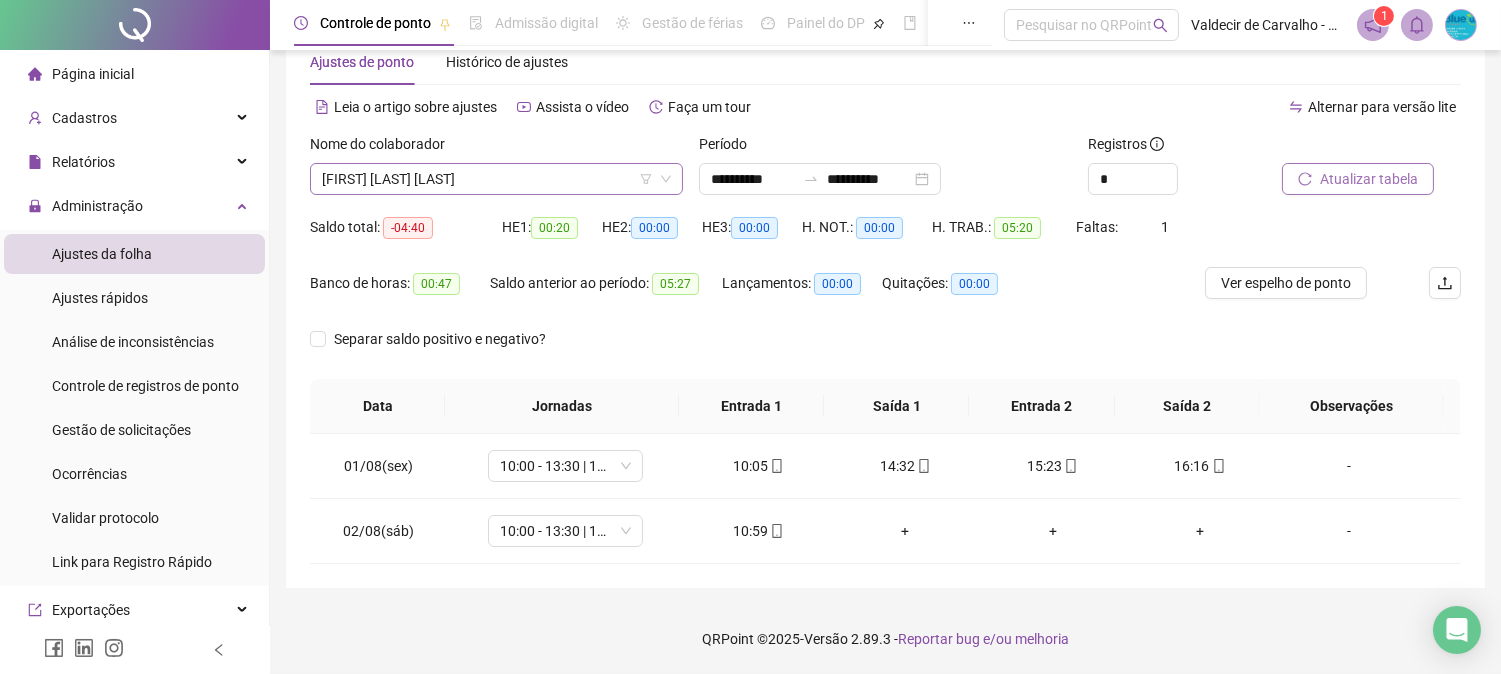 click on "[FIRST] [LAST] [LAST]" at bounding box center [496, 179] 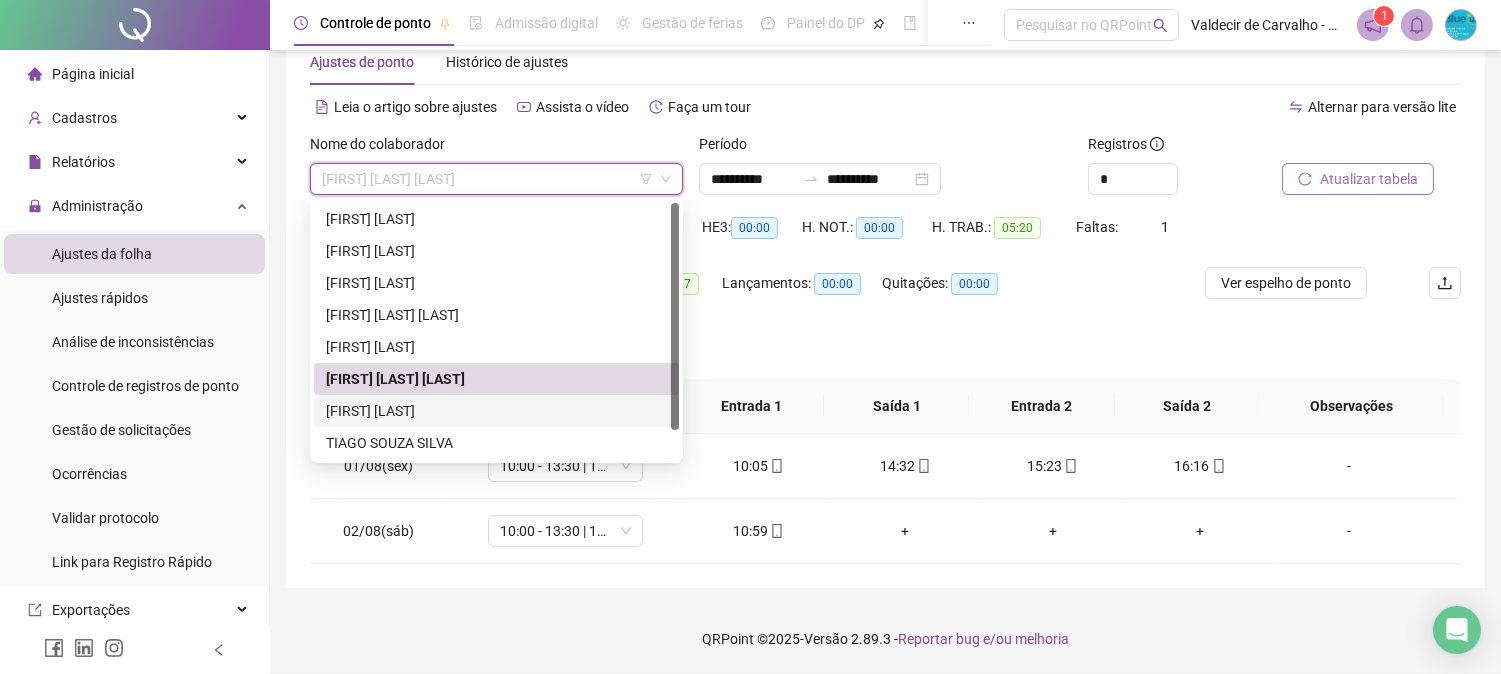 drag, startPoint x: 504, startPoint y: 403, endPoint x: 538, endPoint y: 400, distance: 34.132095 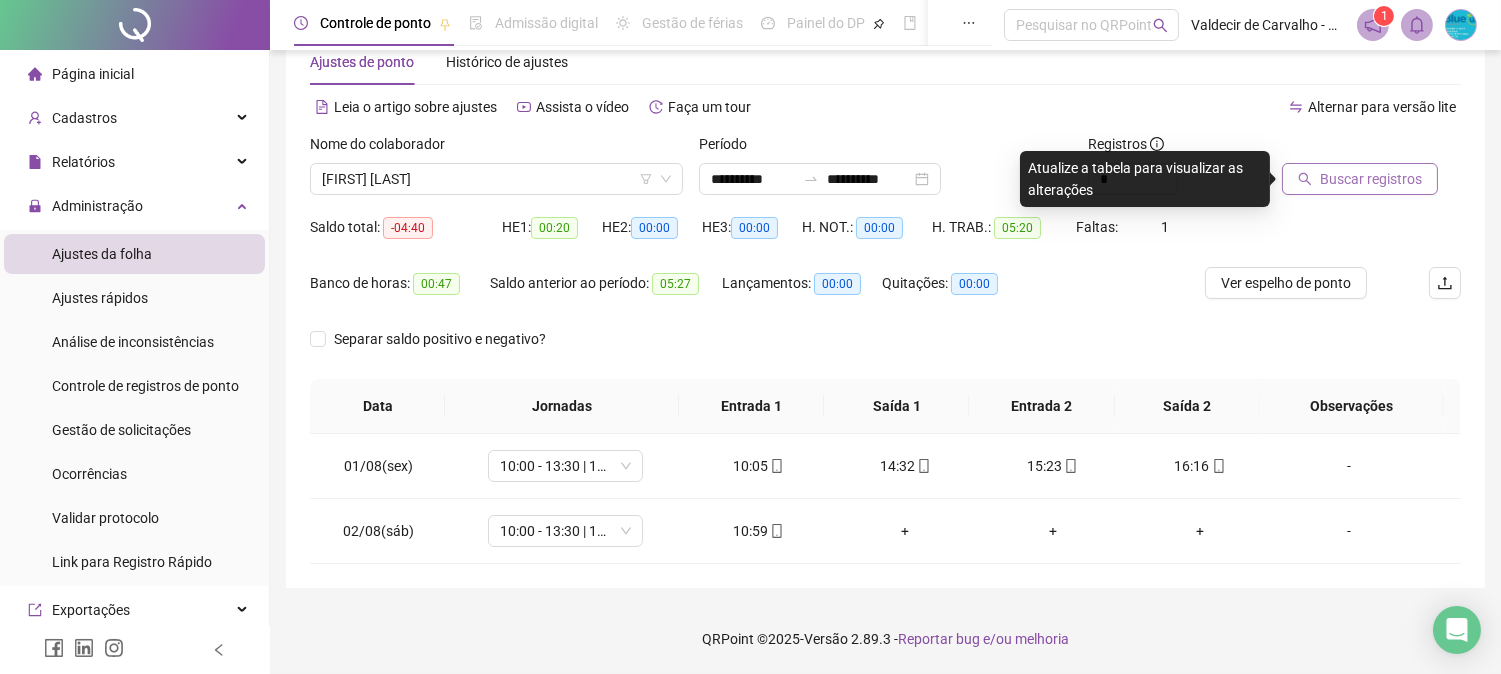 click on "Buscar registros" at bounding box center [1371, 179] 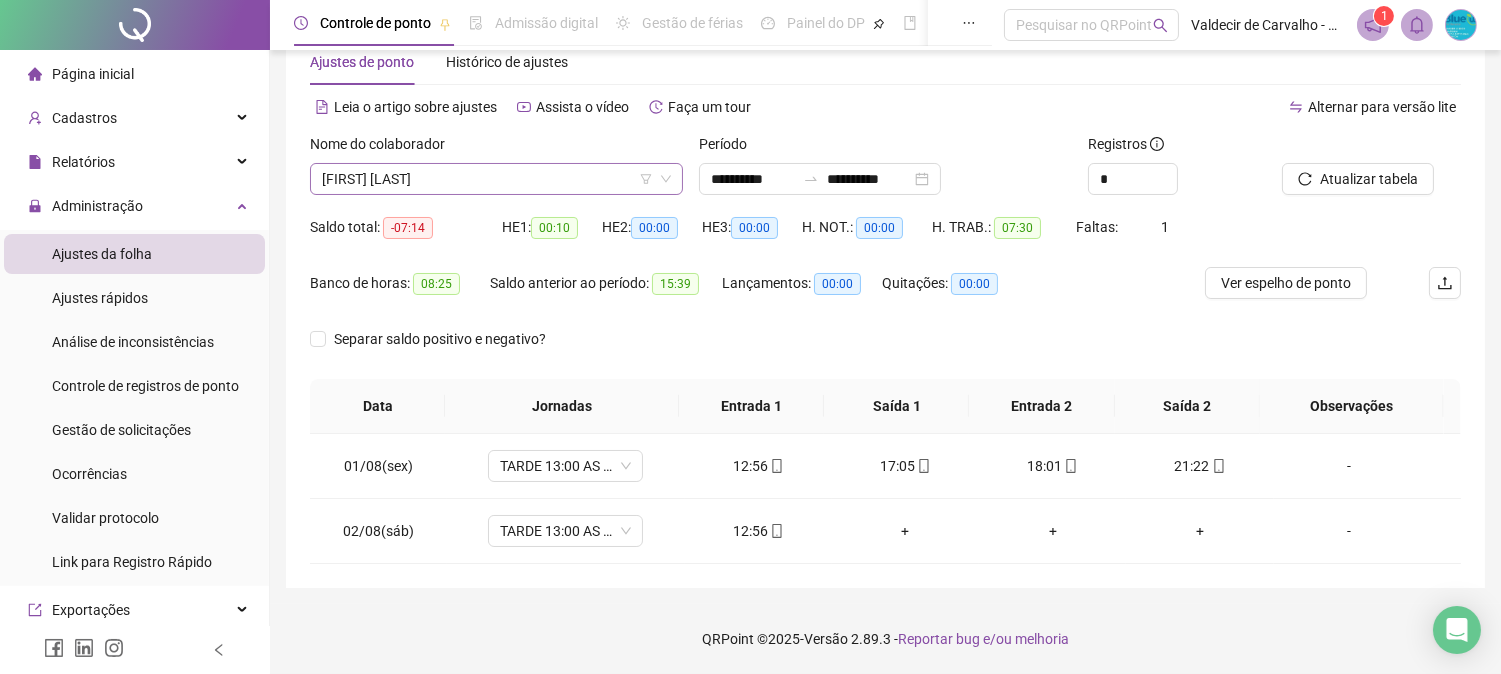click on "[FIRST] [LAST]" at bounding box center [496, 179] 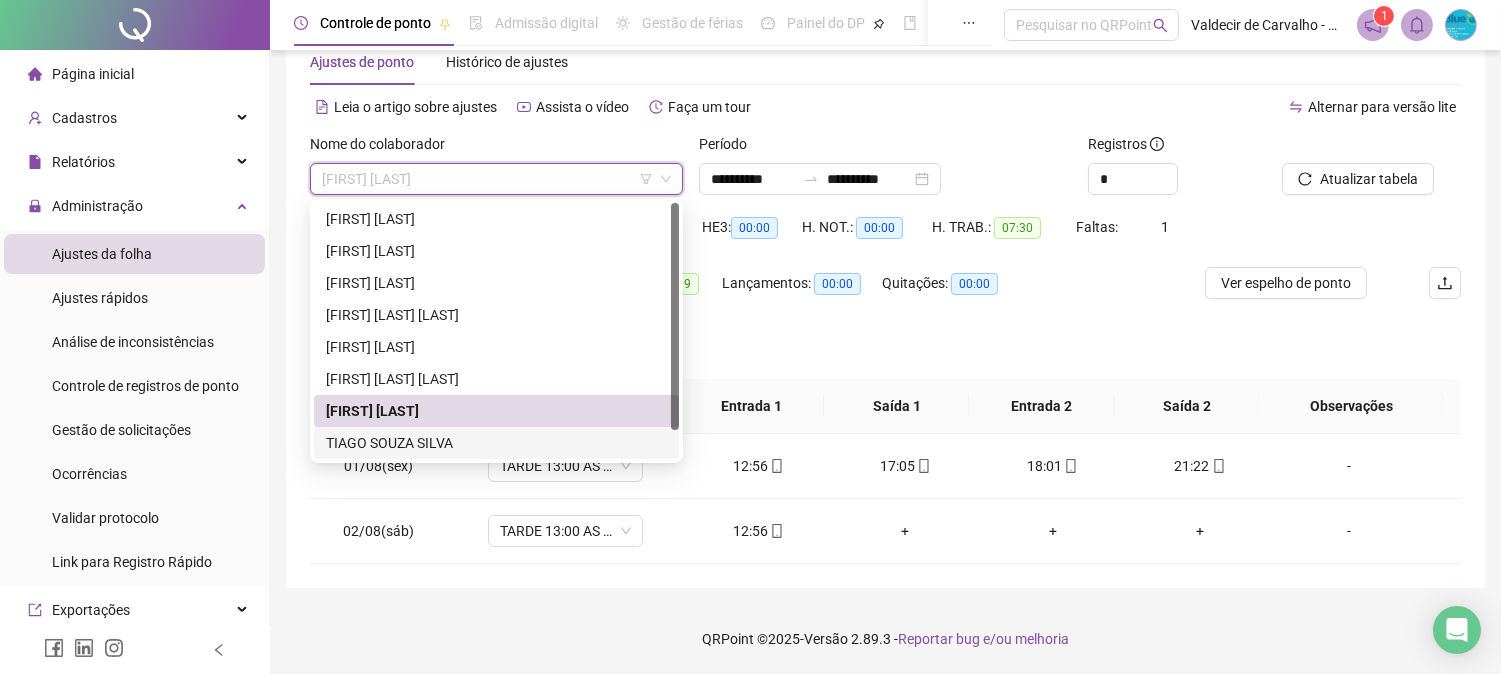 drag, startPoint x: 500, startPoint y: 433, endPoint x: 512, endPoint y: 436, distance: 12.369317 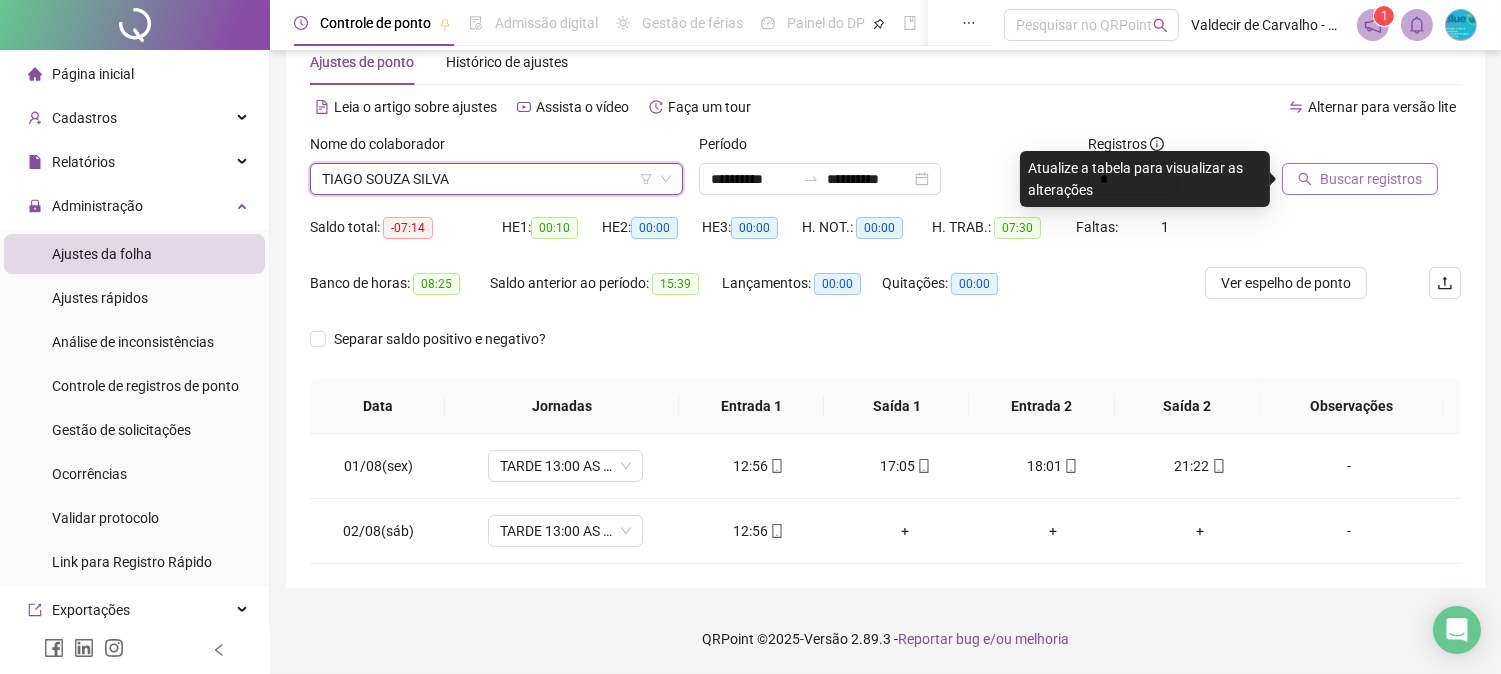click on "Buscar registros" at bounding box center (1371, 179) 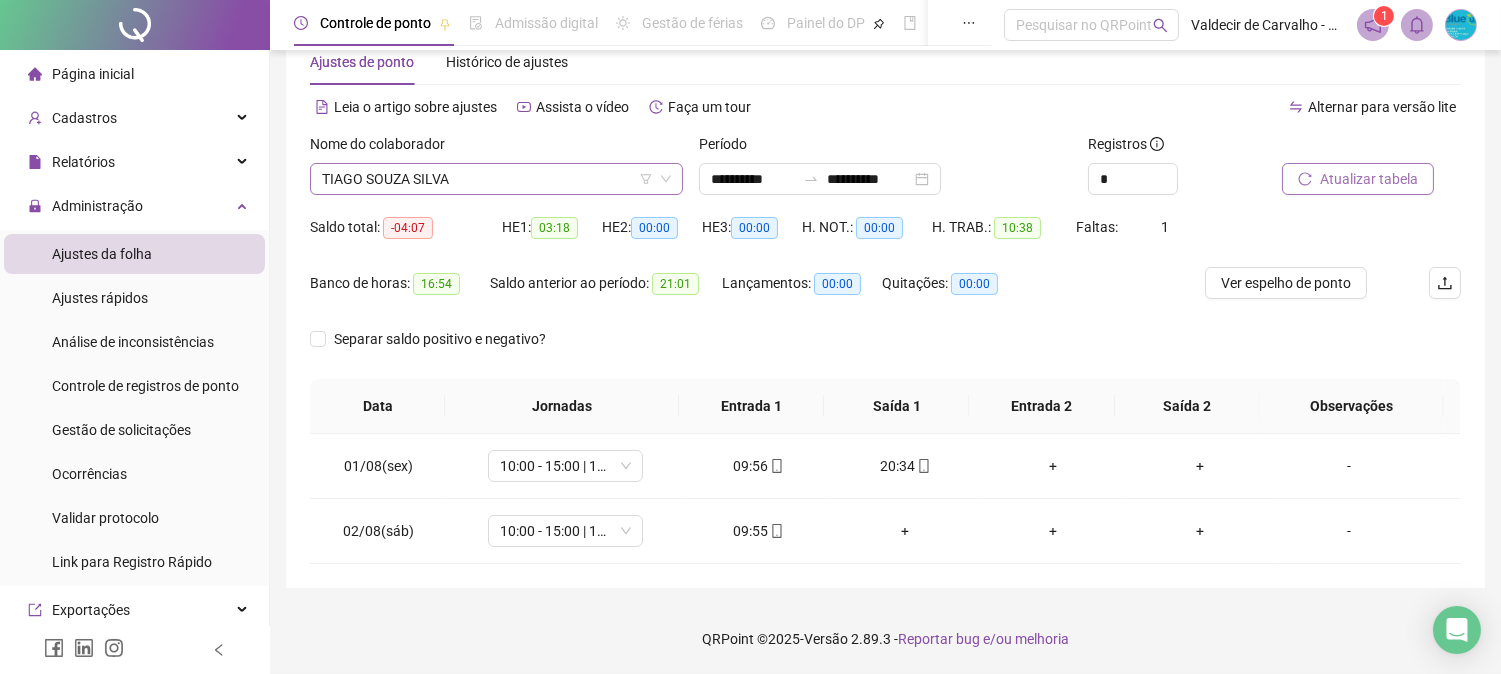 click on "TIAGO SOUZA SILVA" at bounding box center (496, 179) 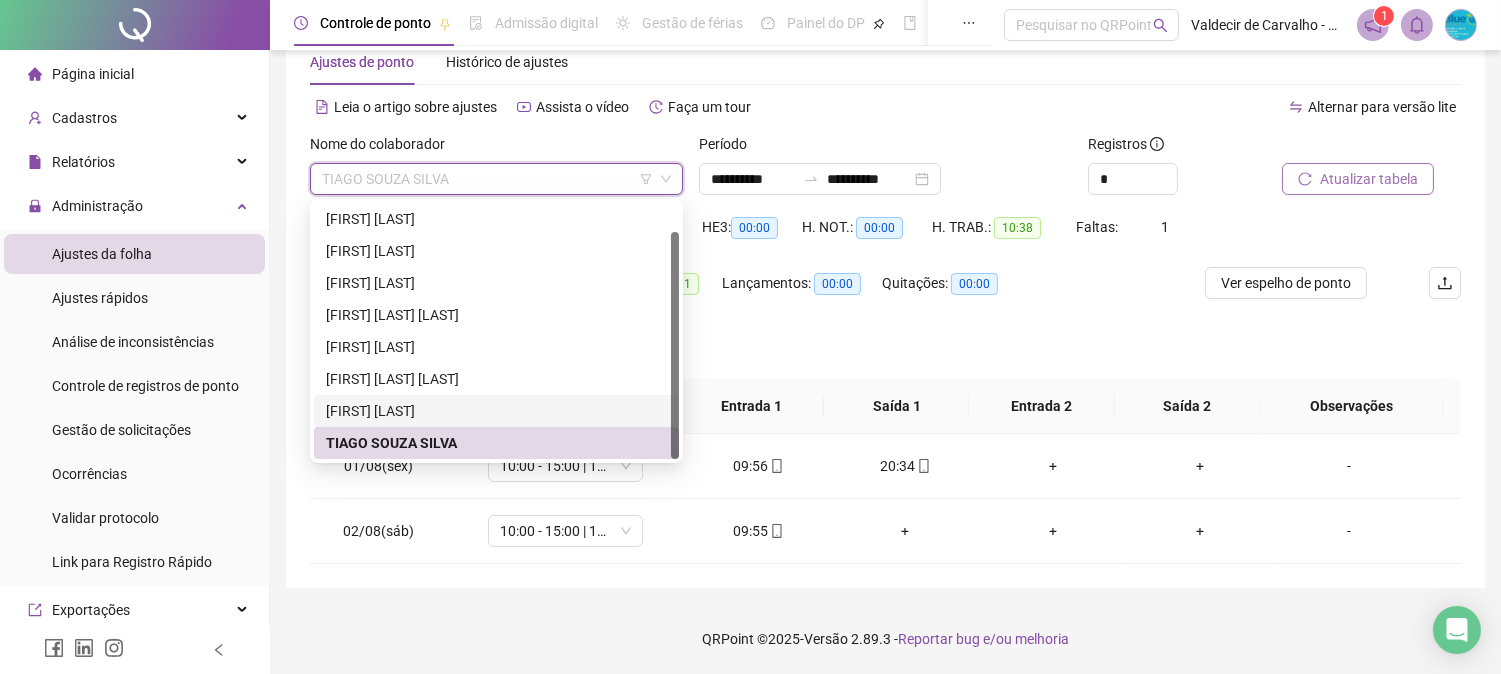 scroll, scrollTop: 32, scrollLeft: 0, axis: vertical 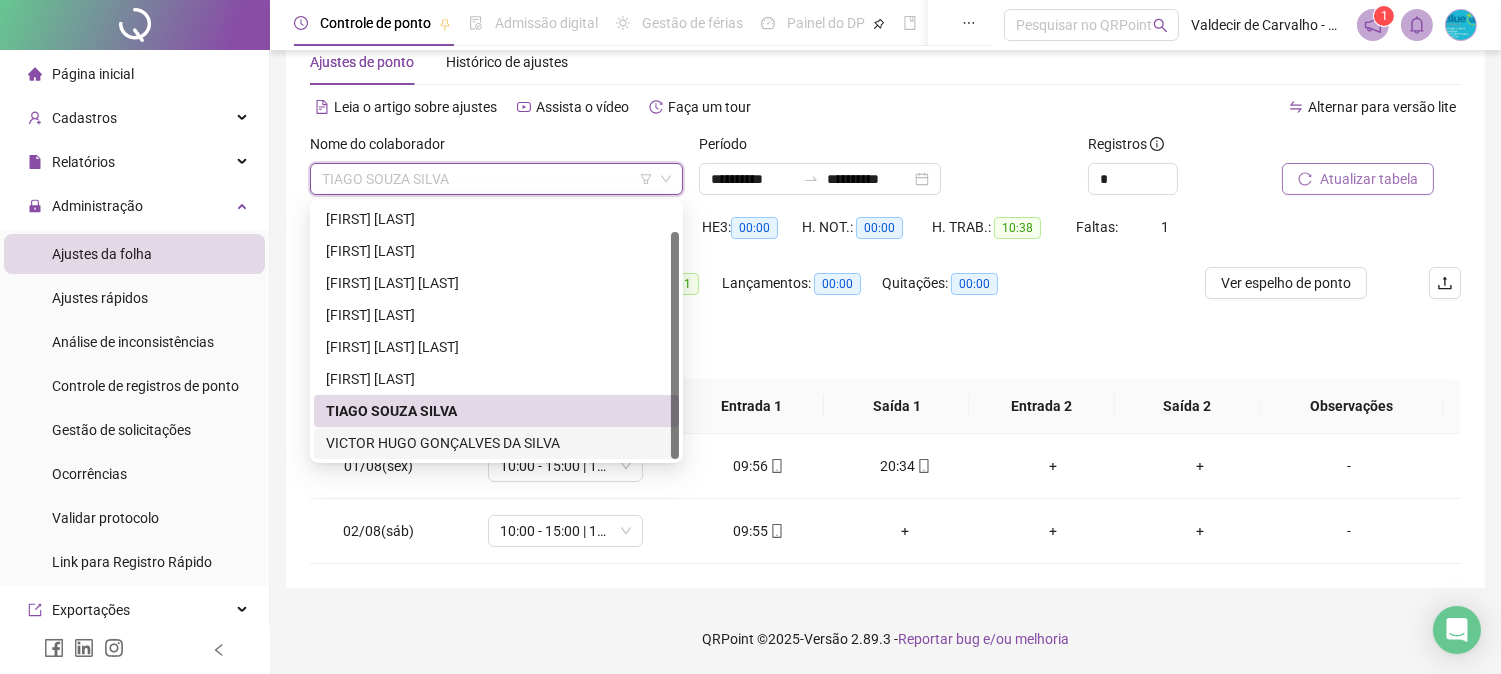click on "VICTOR HUGO GONÇALVES DA SILVA" at bounding box center [496, 443] 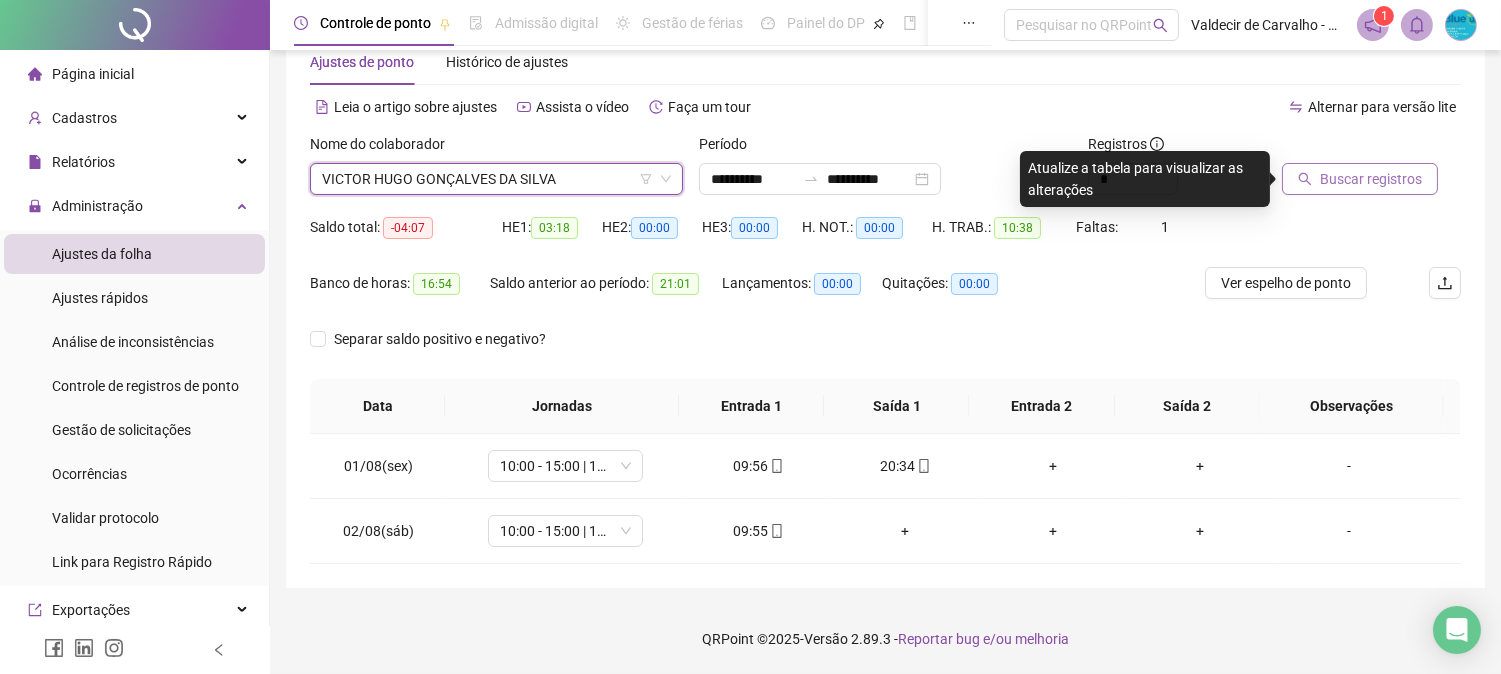 click on "Buscar registros" at bounding box center (1360, 179) 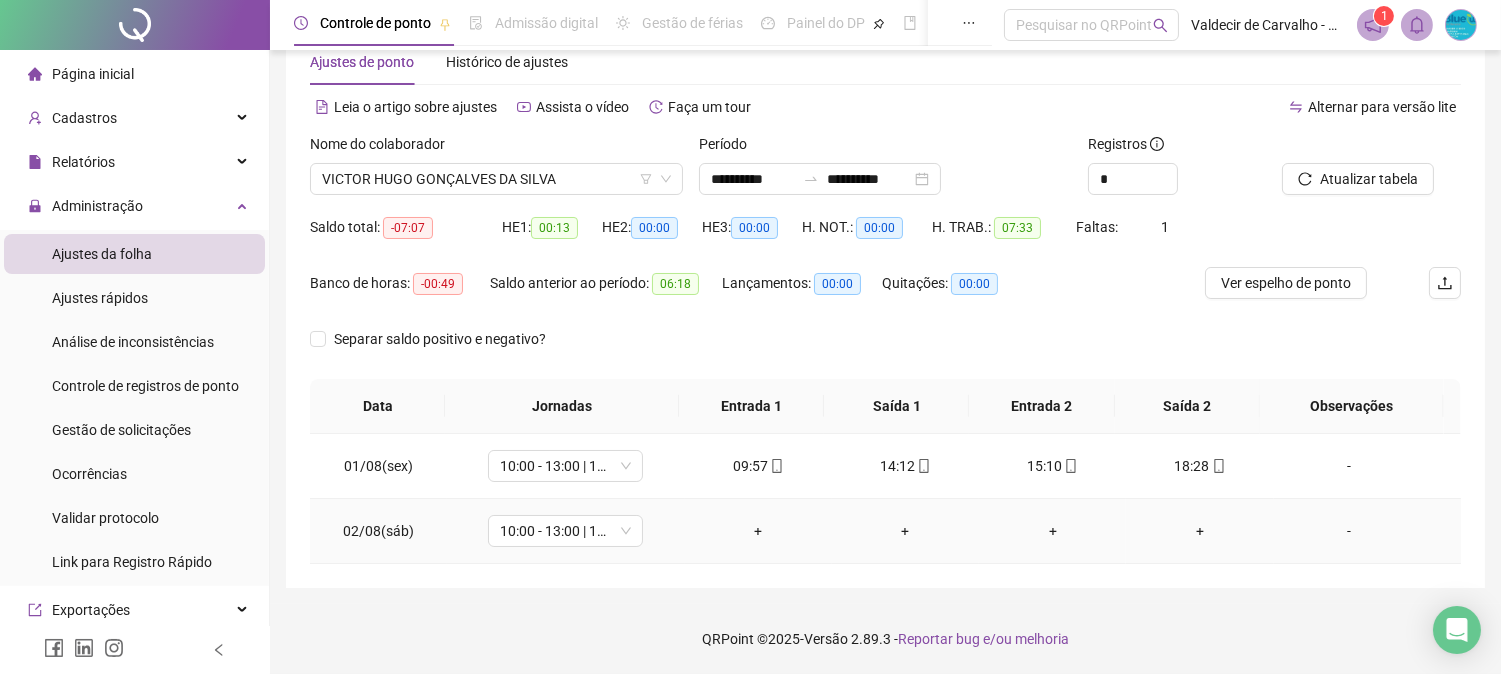 click on "+" at bounding box center [758, 531] 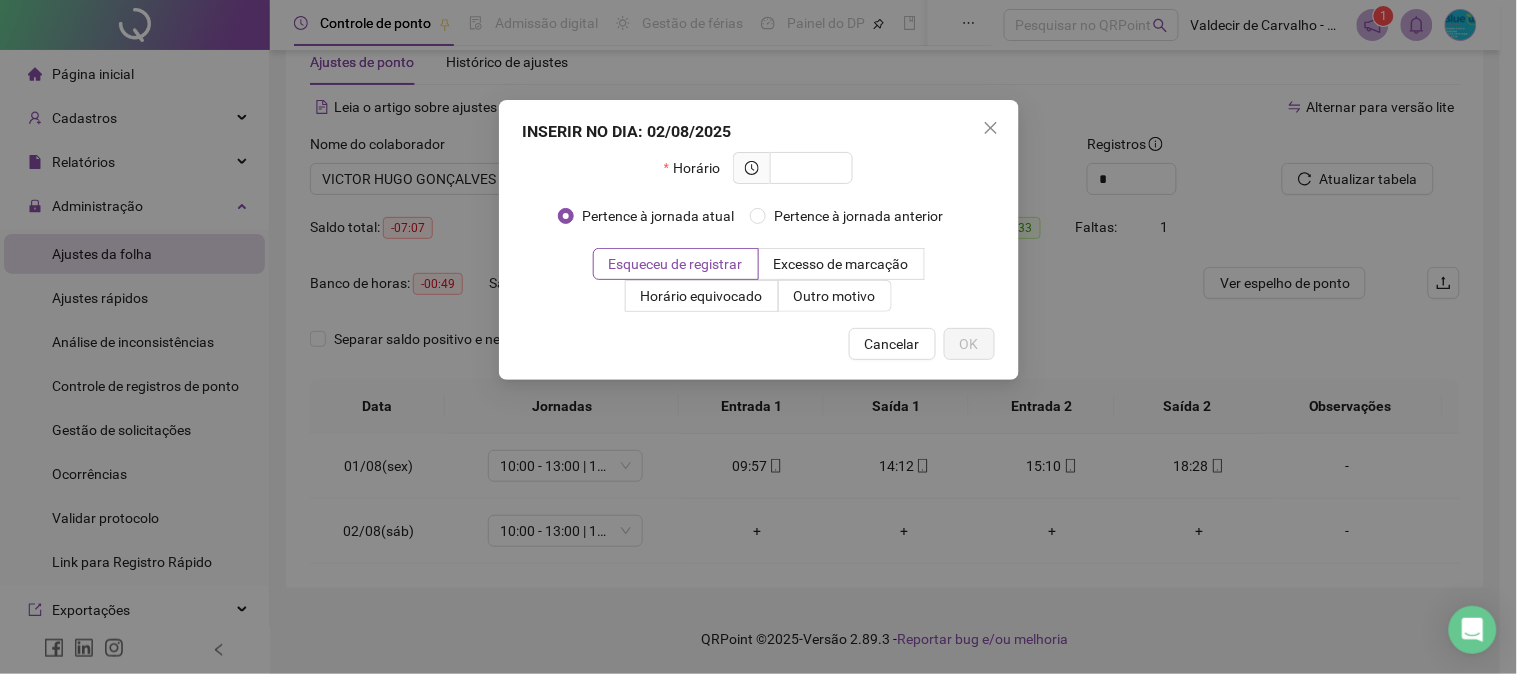 click on "INSERIR NO DIA :   02/08/2025 Horário Pertence à jornada atual Pertence à jornada anterior Esqueceu de registrar Excesso de marcação Horário equivocado Outro motivo Motivo Cancelar OK" at bounding box center (758, 337) 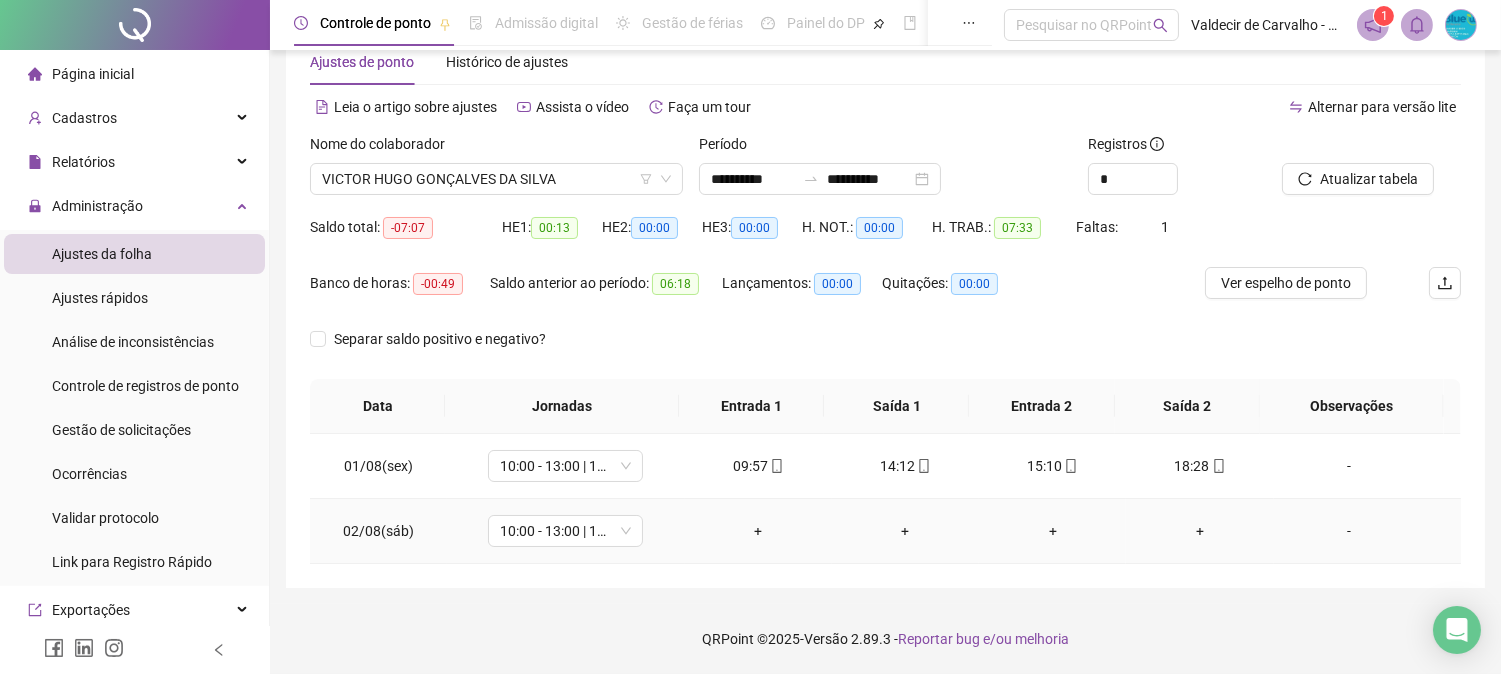 click on "+" at bounding box center (758, 531) 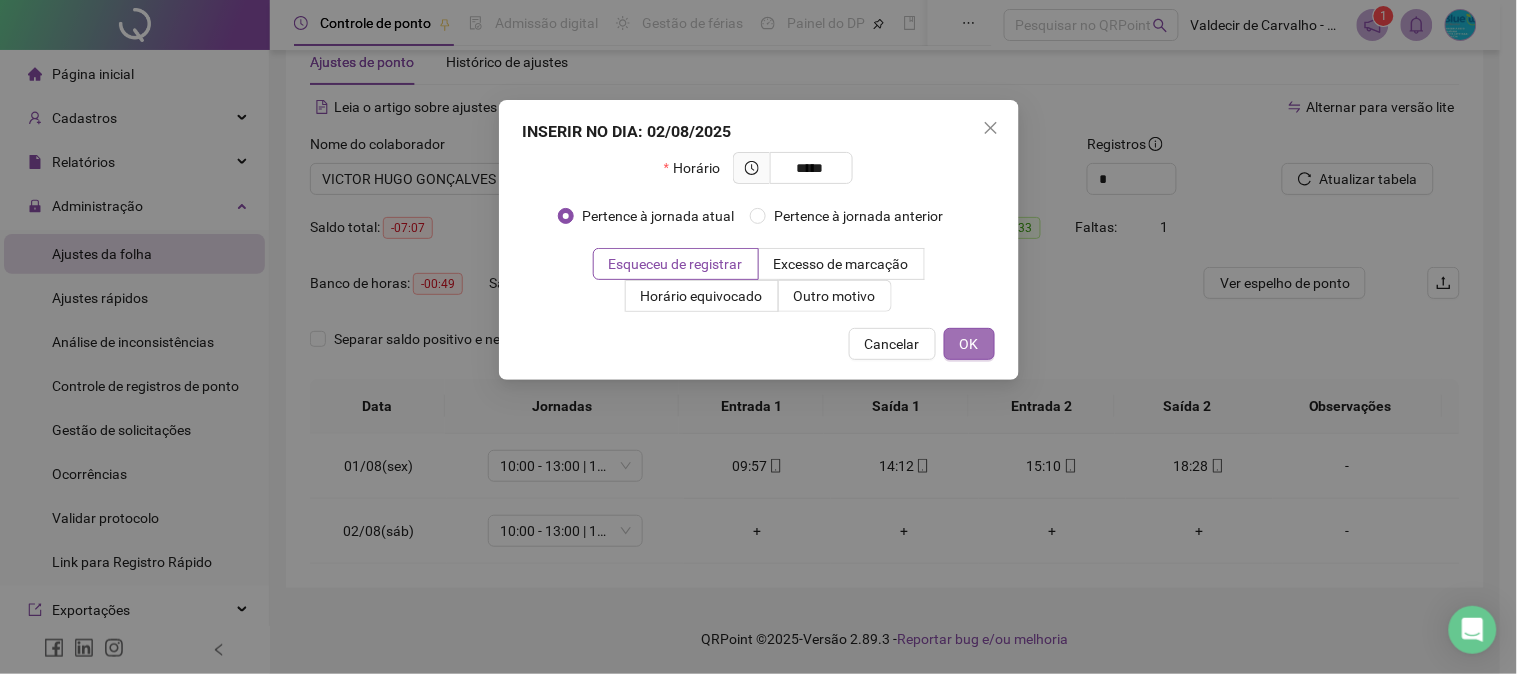 type on "*****" 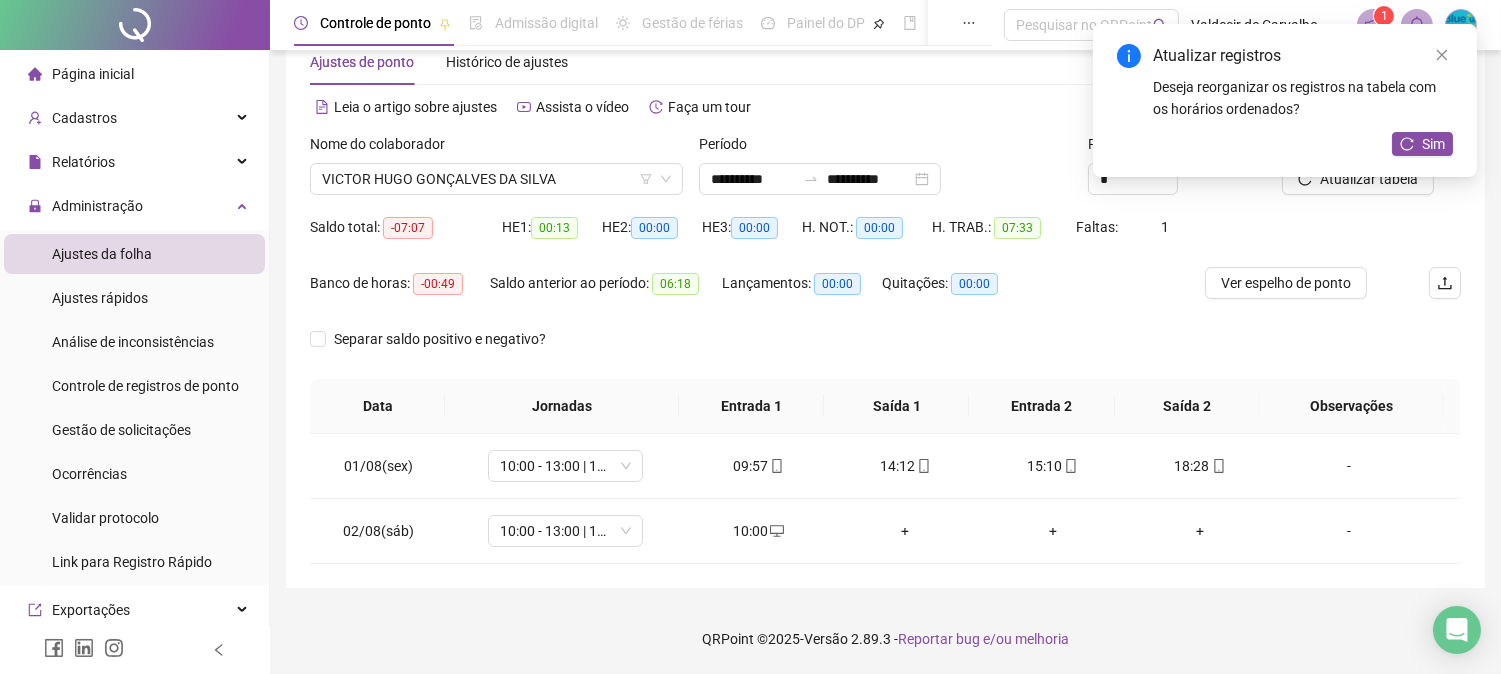 drag, startPoint x: 1445, startPoint y: 48, endPoint x: 1433, endPoint y: 120, distance: 72.99315 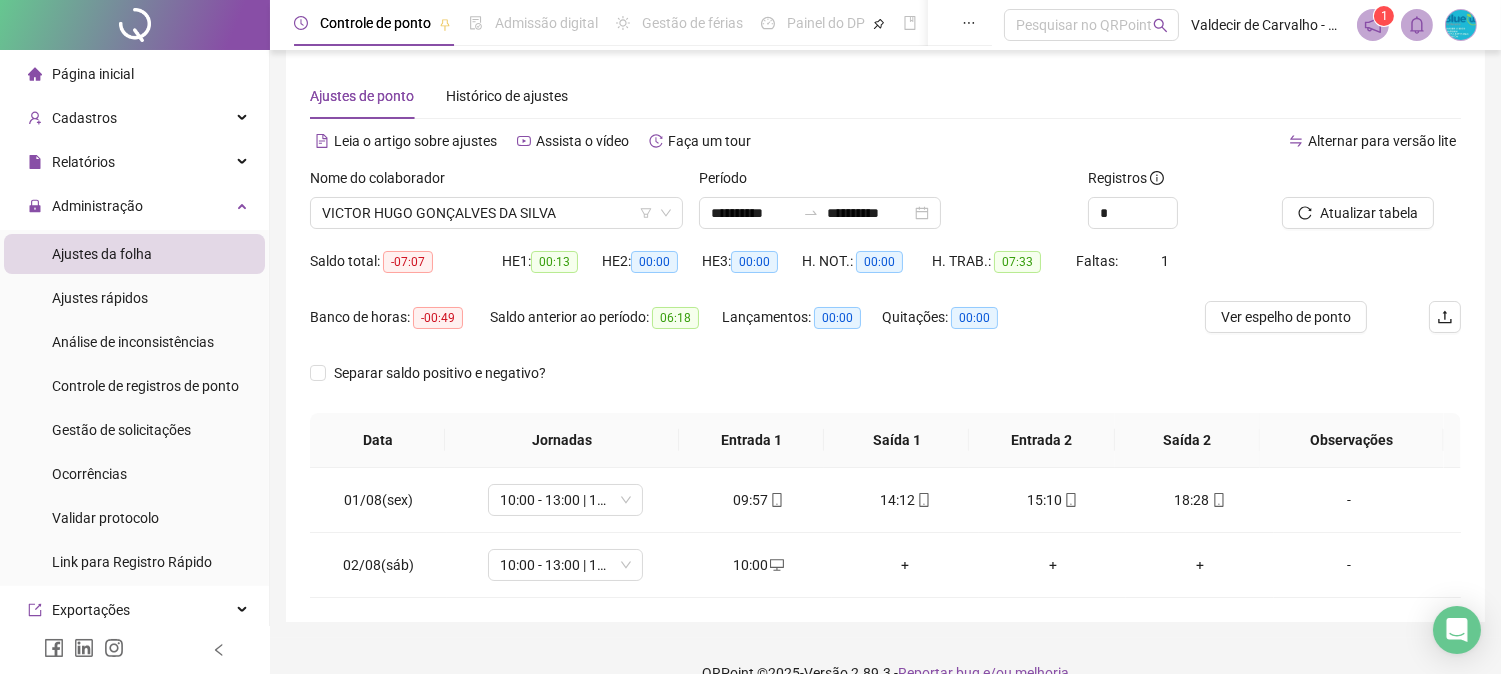 scroll, scrollTop: 0, scrollLeft: 0, axis: both 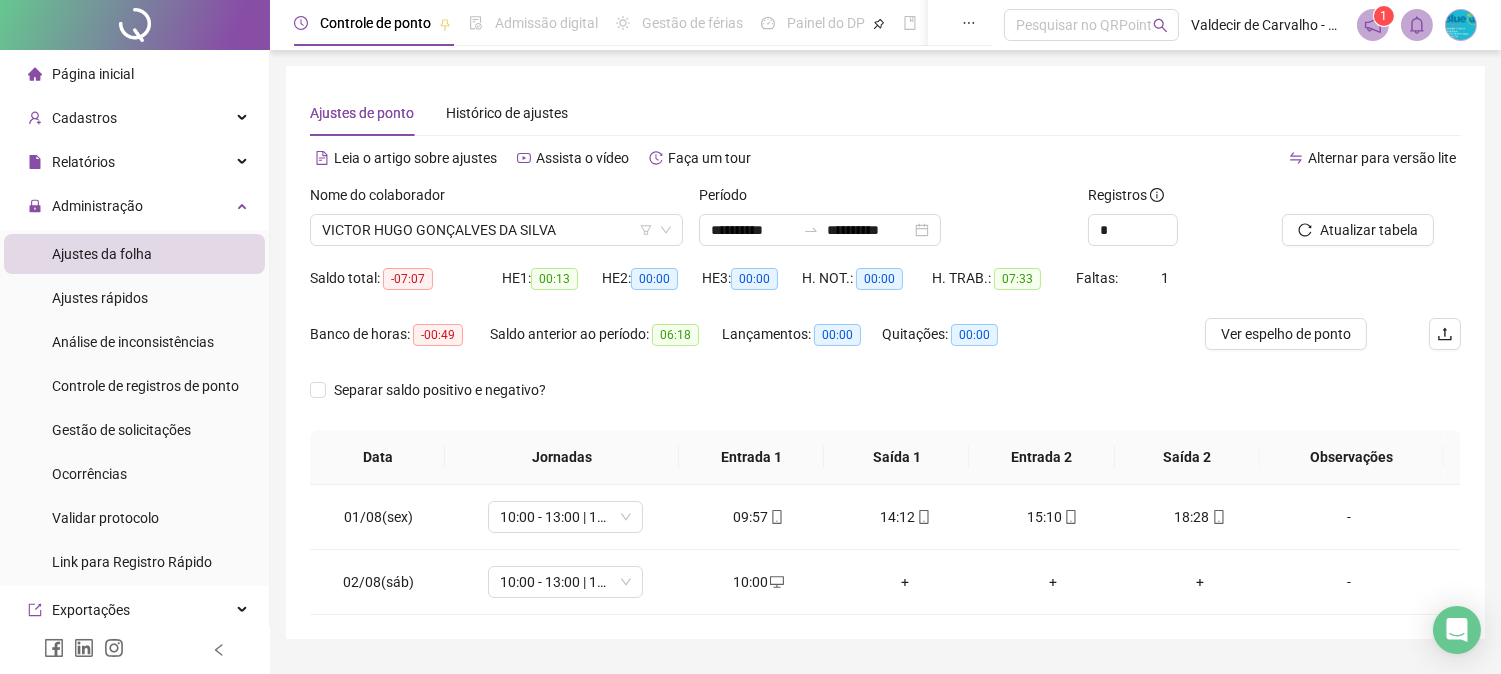 click on "Separar saldo positivo e negativo?" at bounding box center (885, 402) 